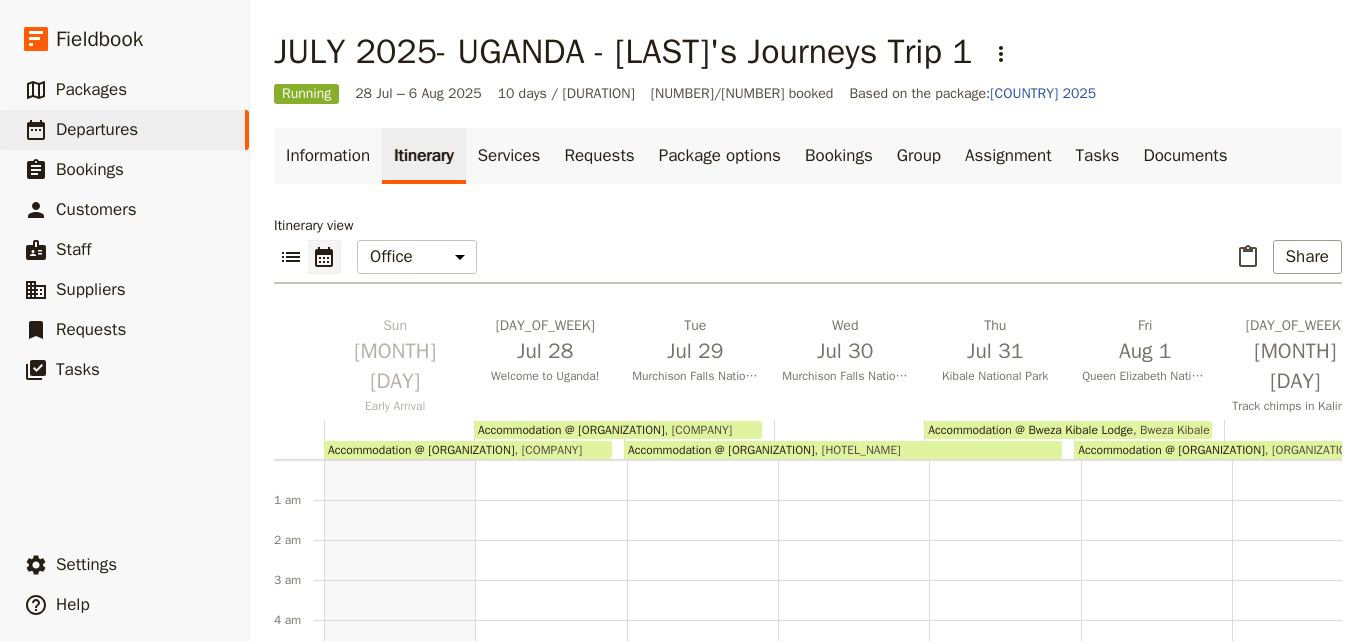 scroll, scrollTop: 0, scrollLeft: 0, axis: both 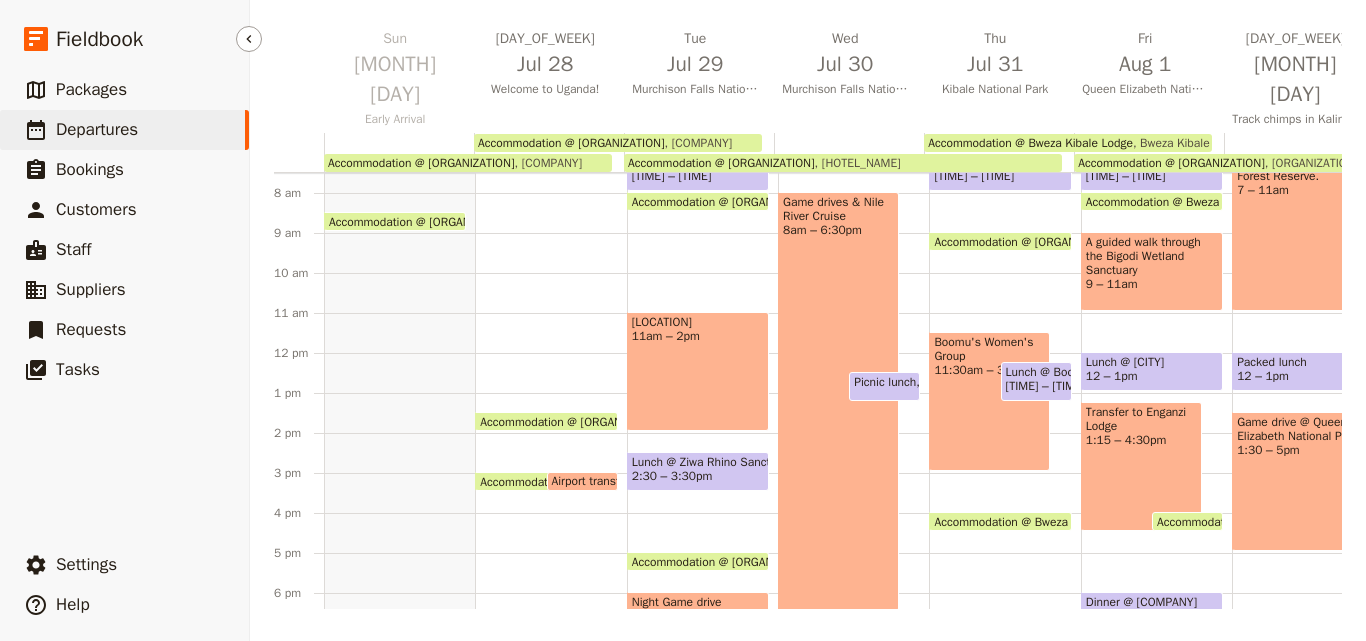 click on "Departures" at bounding box center [97, 129] 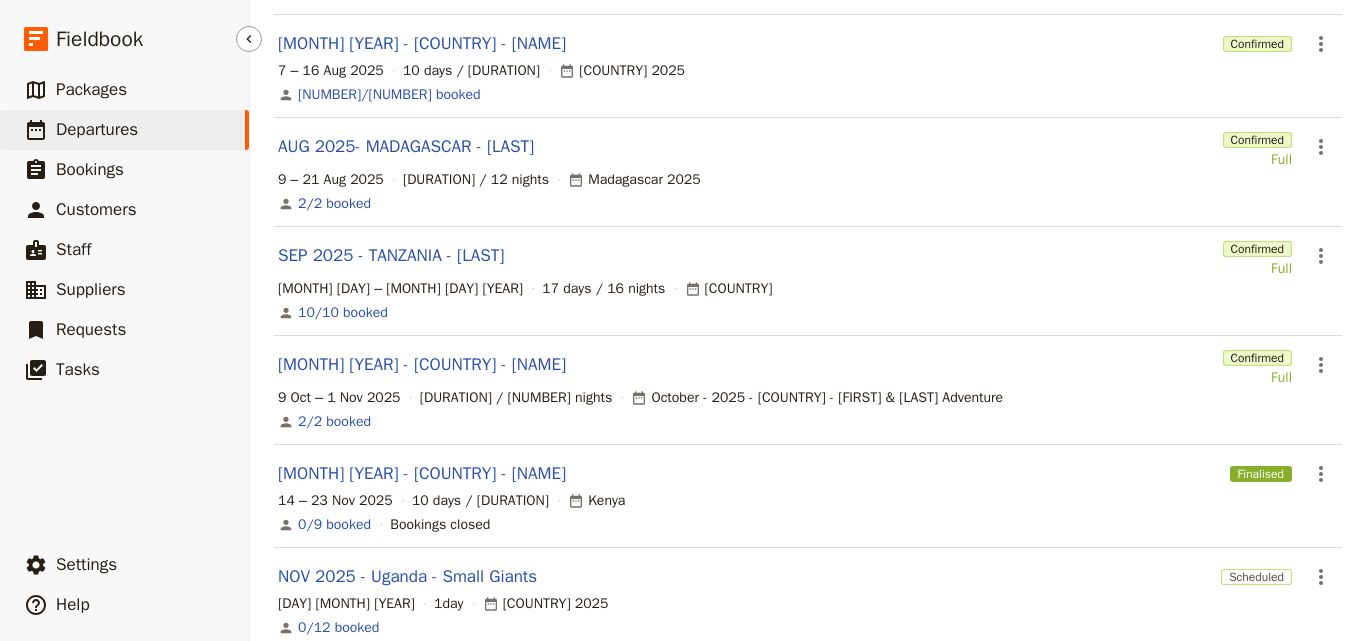 scroll, scrollTop: 271, scrollLeft: 0, axis: vertical 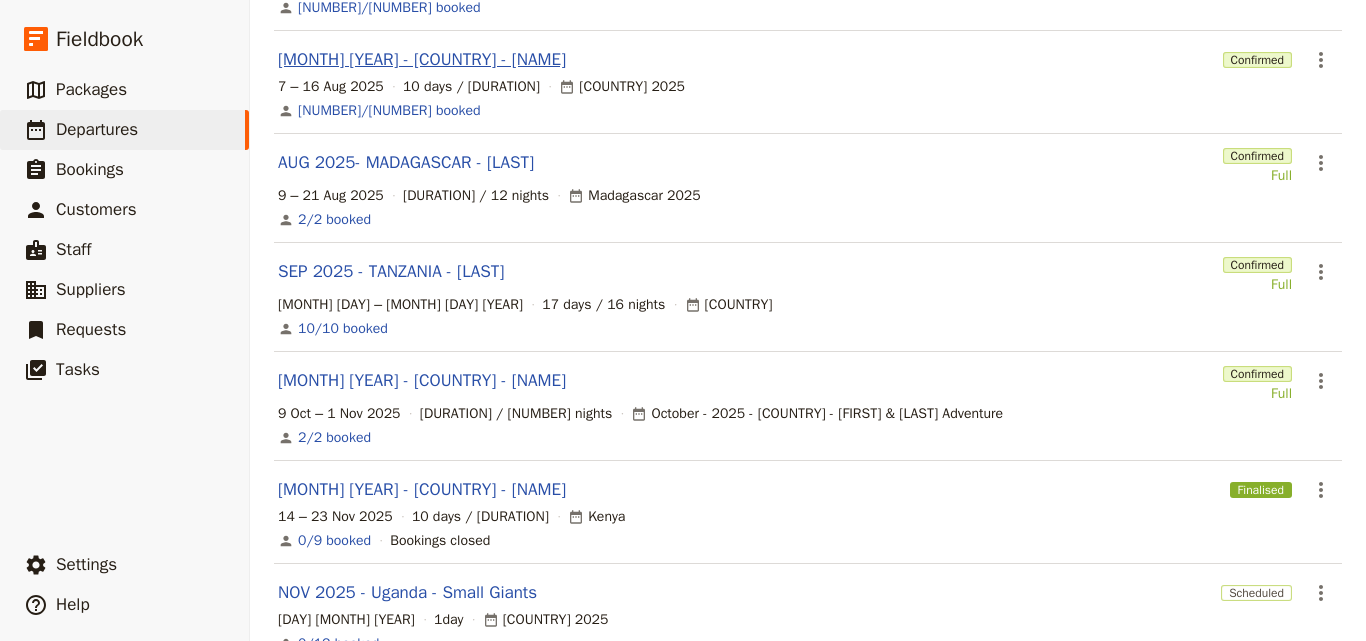 click on "[MONTH] [YEAR] - [COUNTRY] - [NAME]" at bounding box center [422, 60] 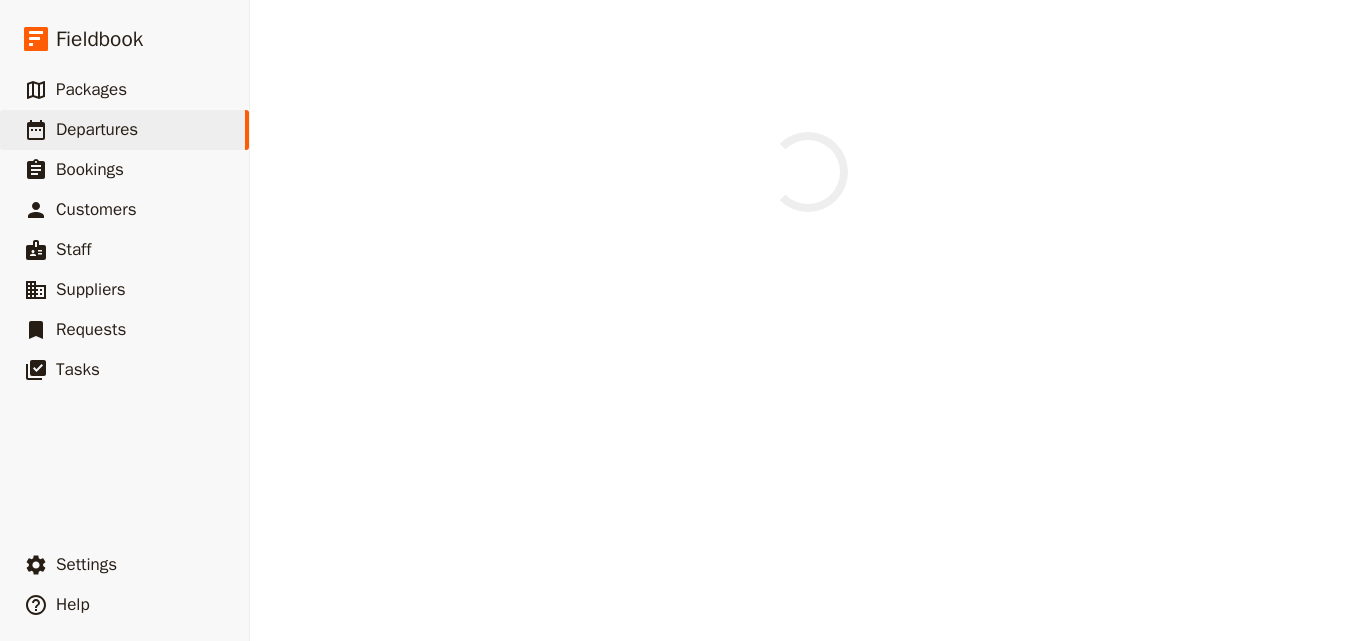 scroll, scrollTop: 0, scrollLeft: 0, axis: both 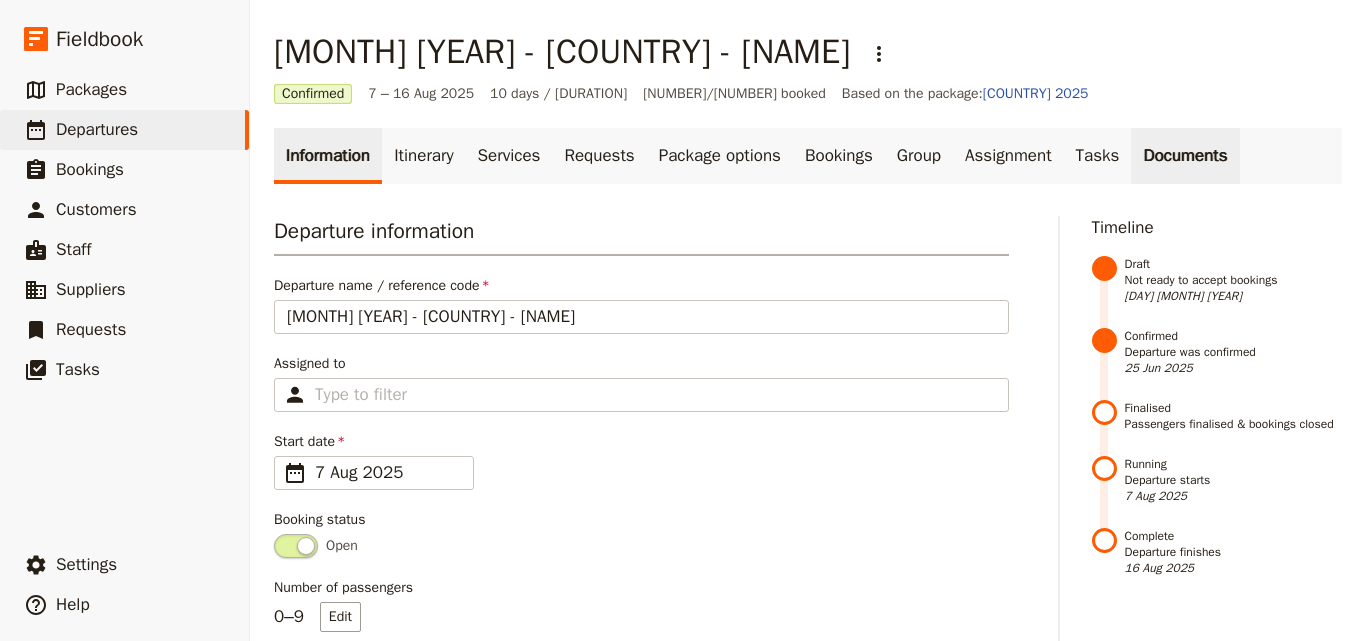 click on "Documents" at bounding box center (1185, 156) 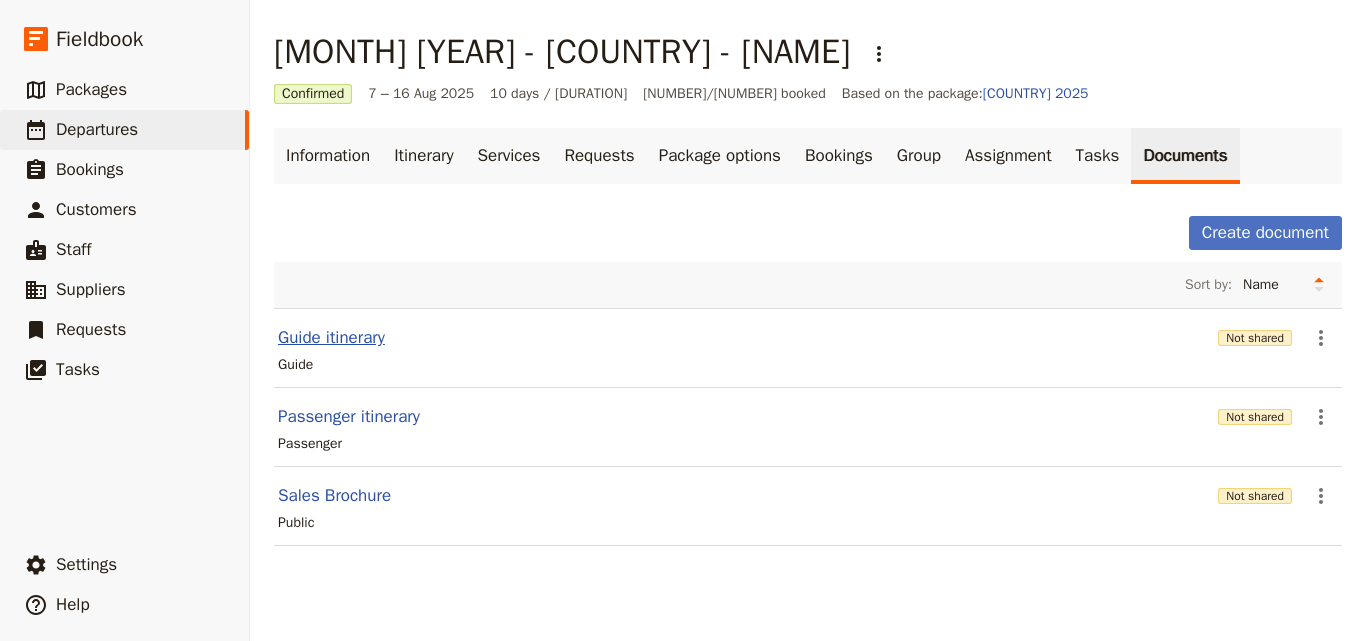 click on "Guide itinerary" at bounding box center [331, 338] 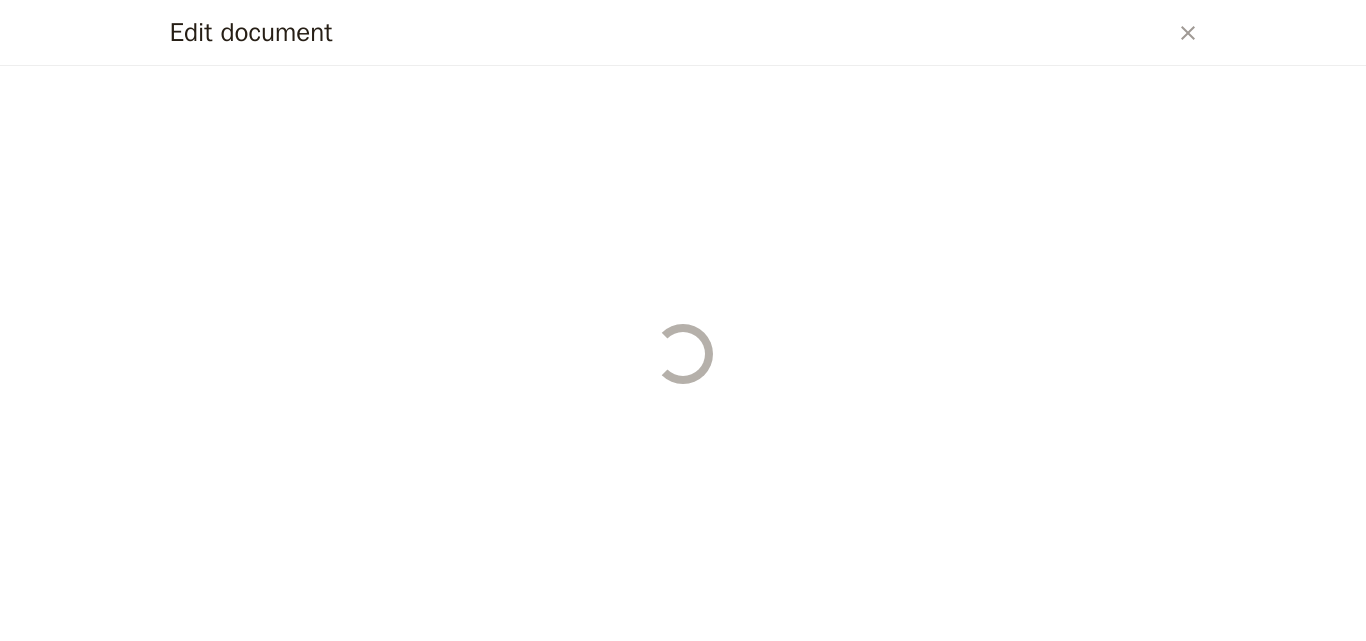 select on "STAFF" 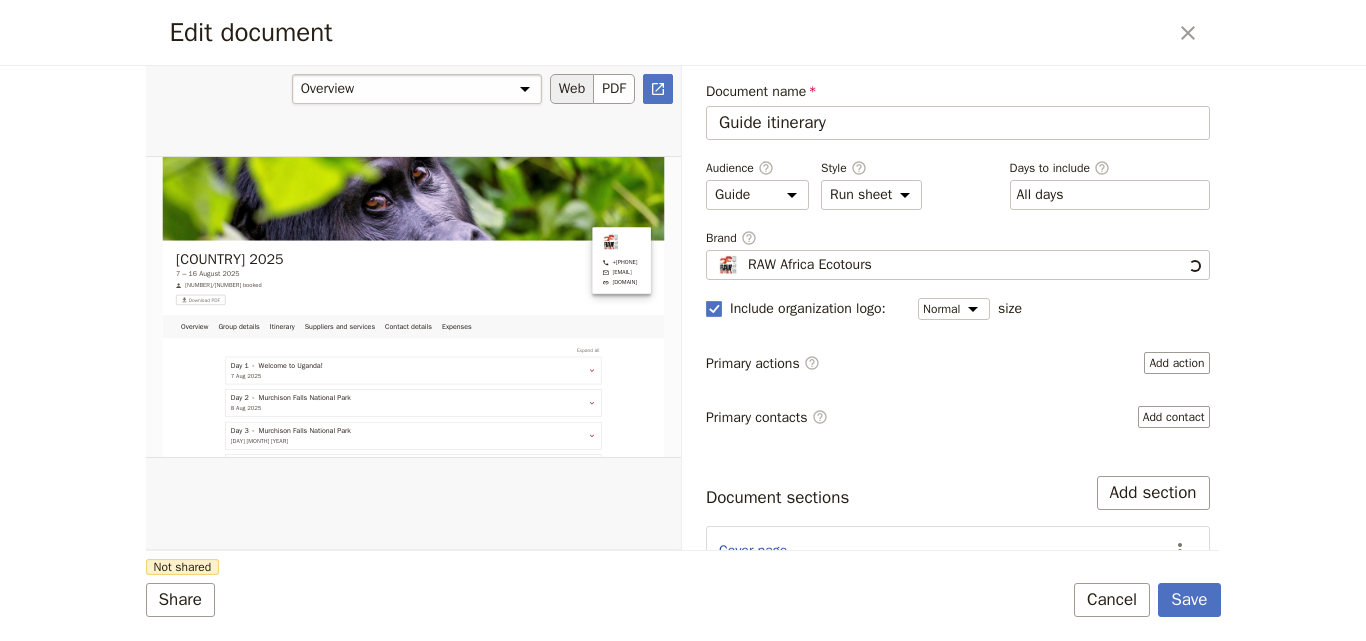 scroll, scrollTop: 0, scrollLeft: 0, axis: both 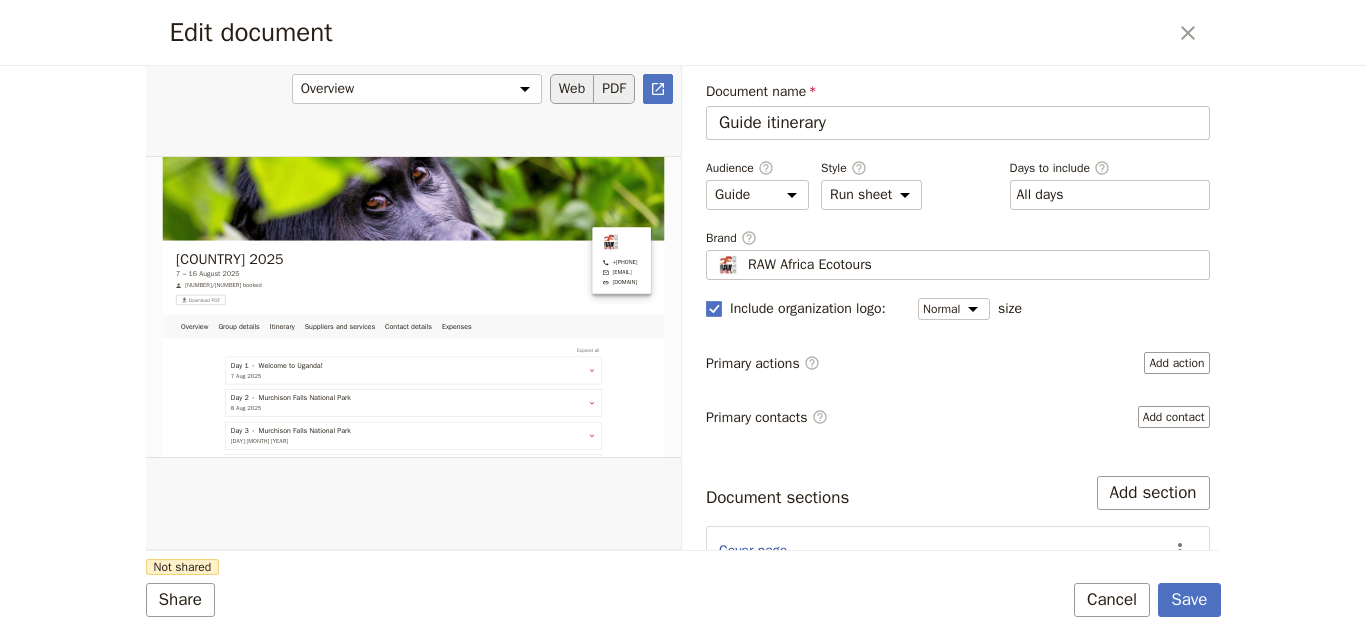 click on "PDF" at bounding box center (614, 89) 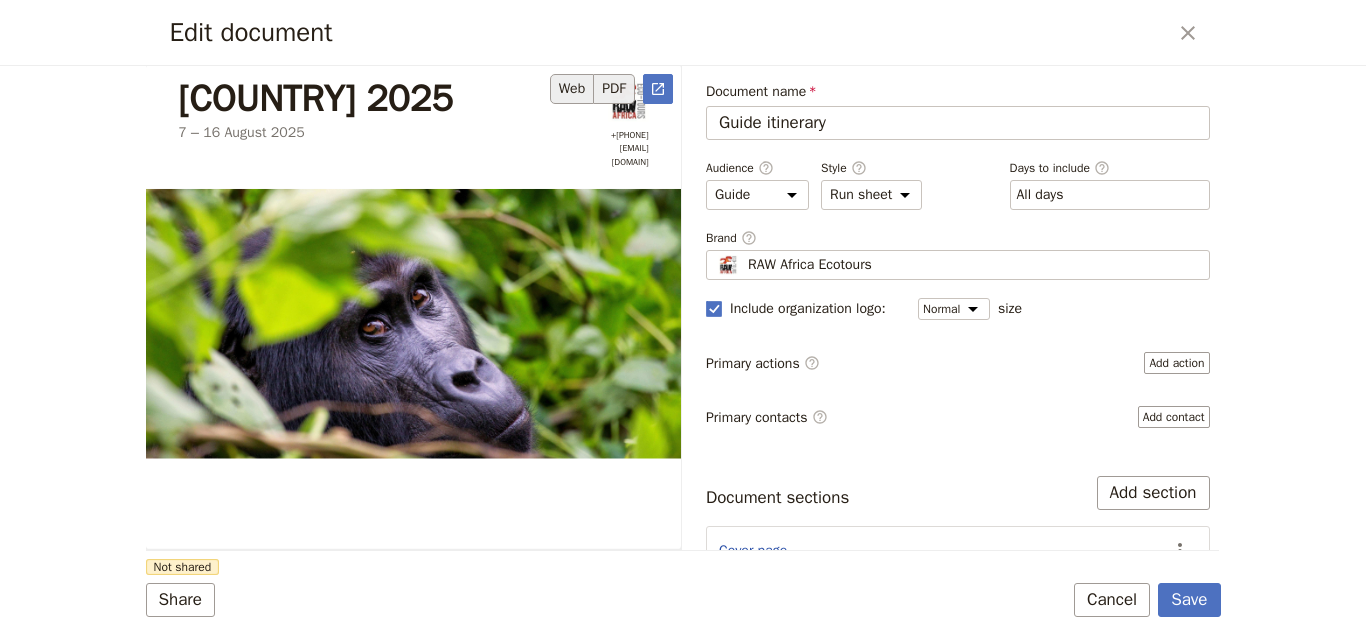 click on "Web" at bounding box center [572, 89] 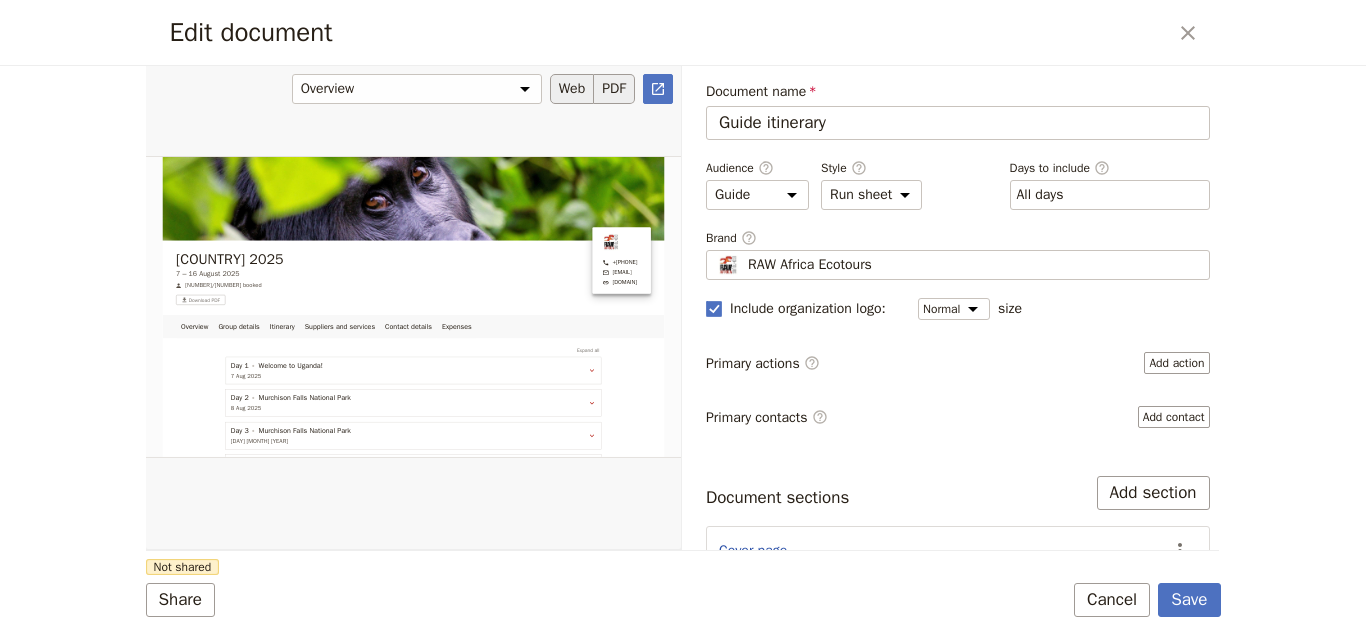scroll, scrollTop: 0, scrollLeft: 0, axis: both 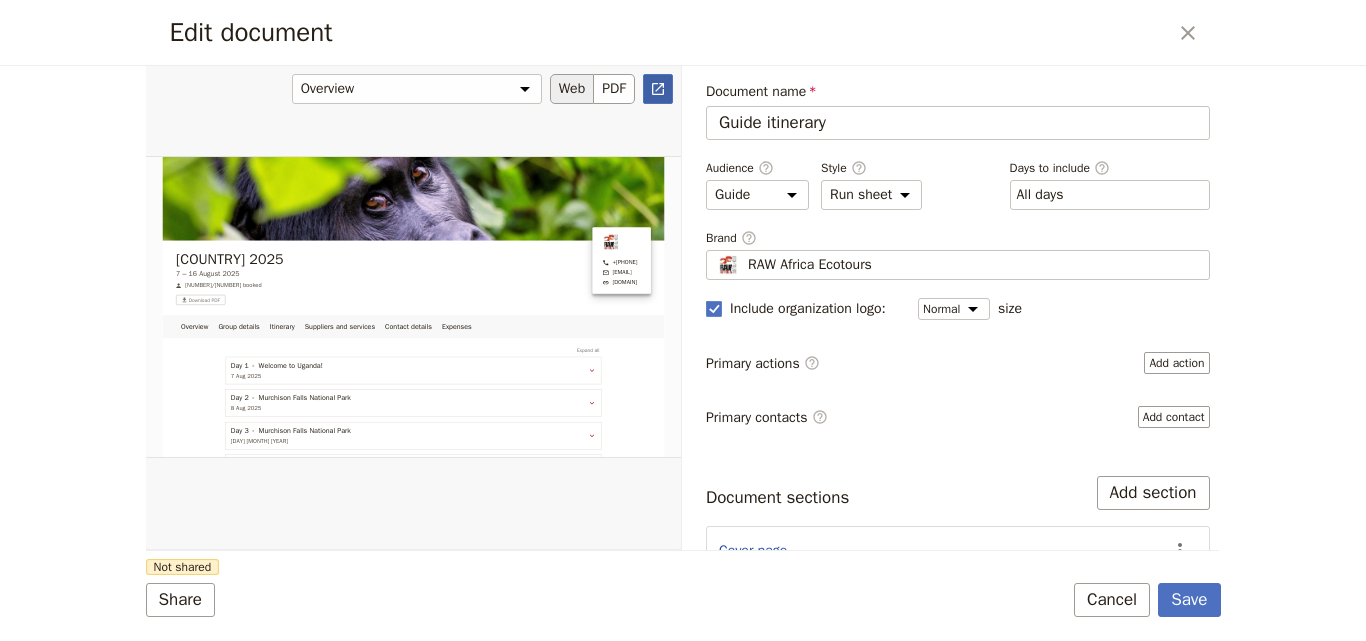 click 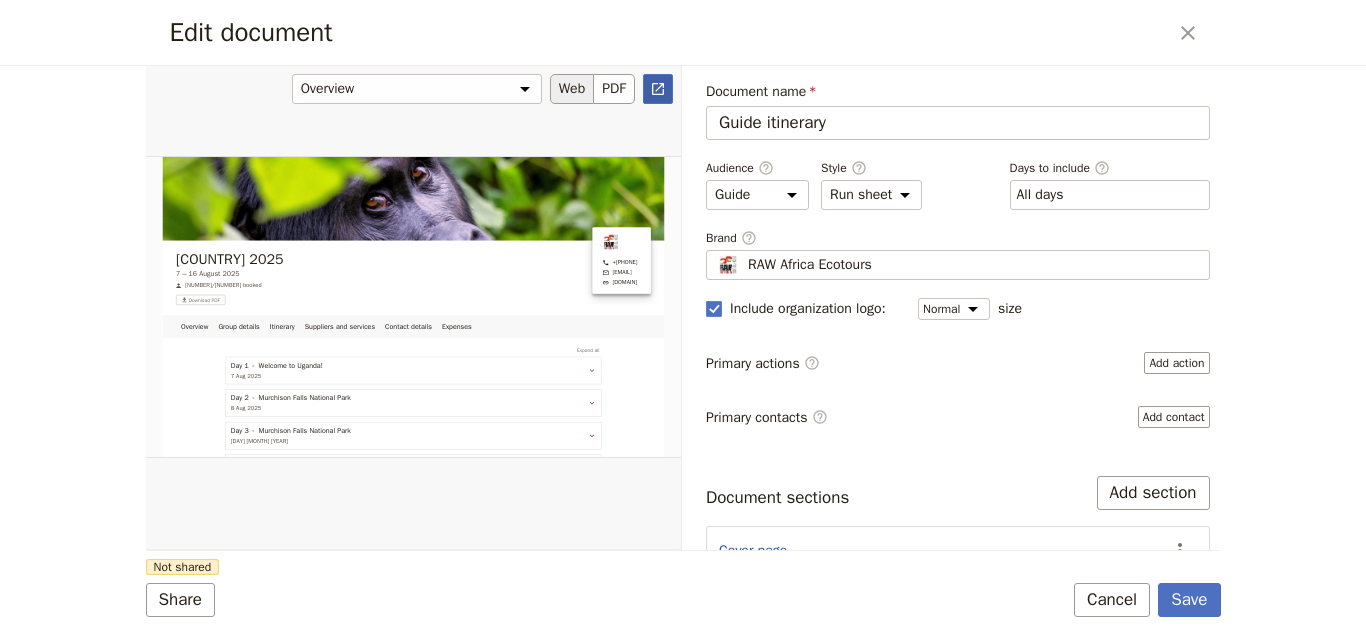 click 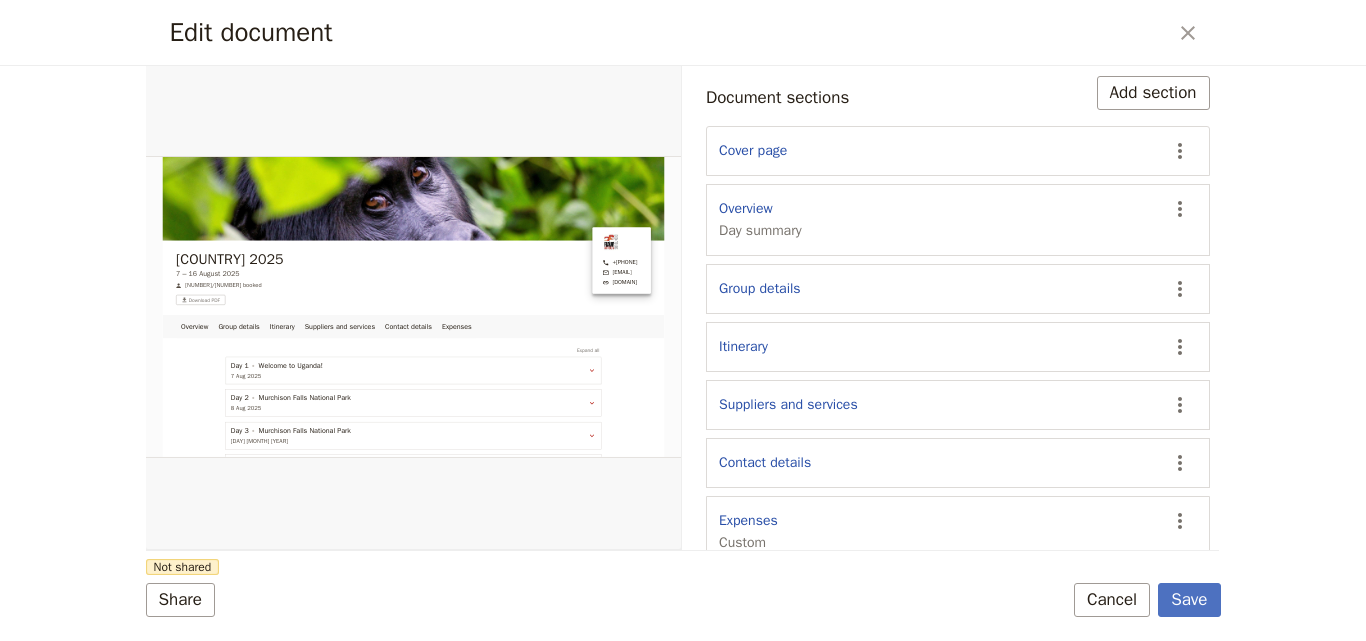 scroll, scrollTop: 426, scrollLeft: 0, axis: vertical 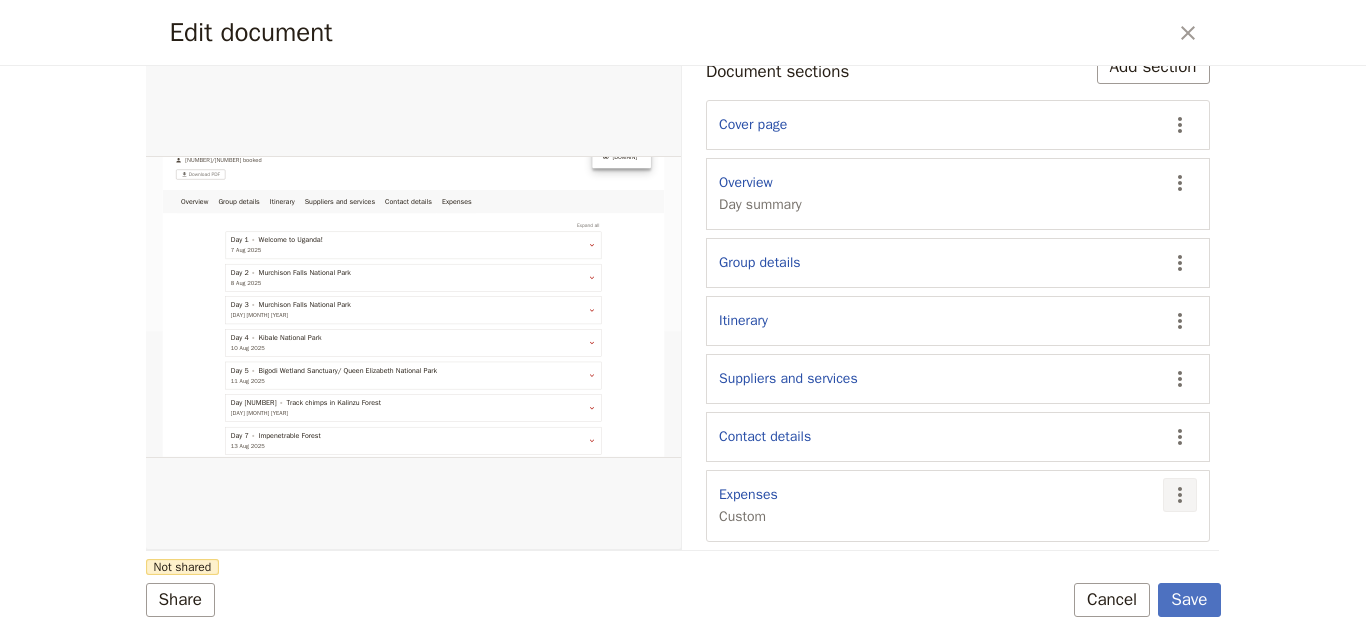 click 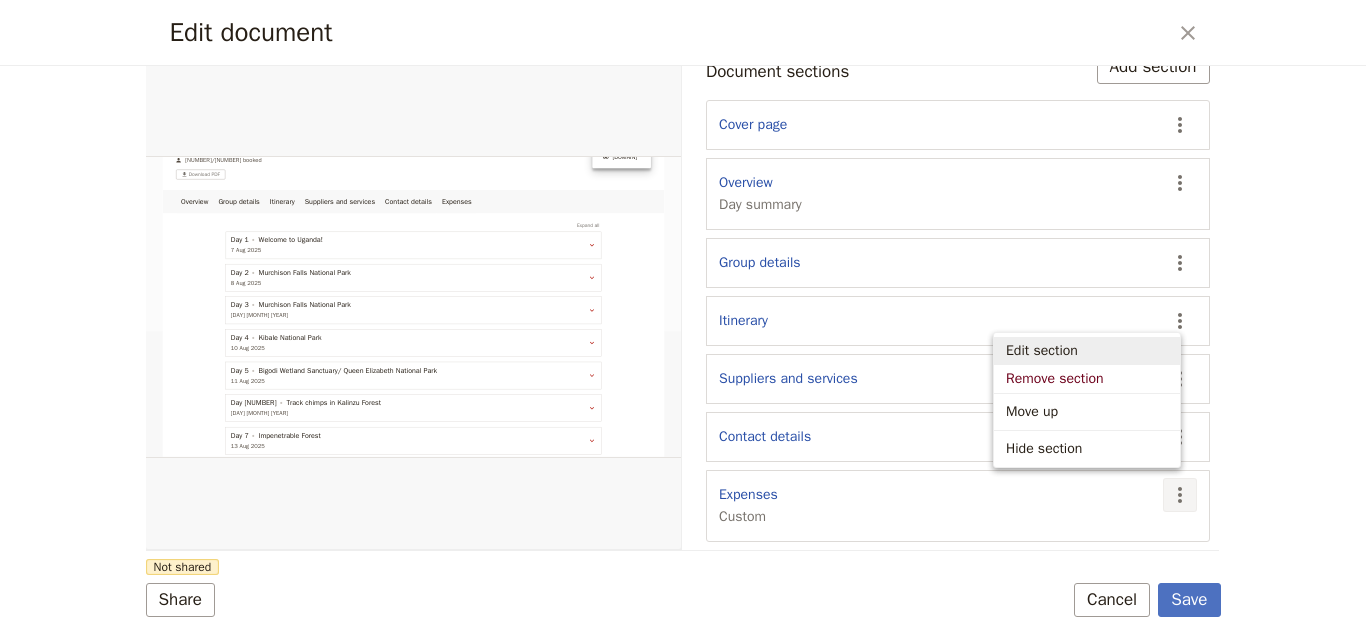 click on "Edit section" at bounding box center (1087, 351) 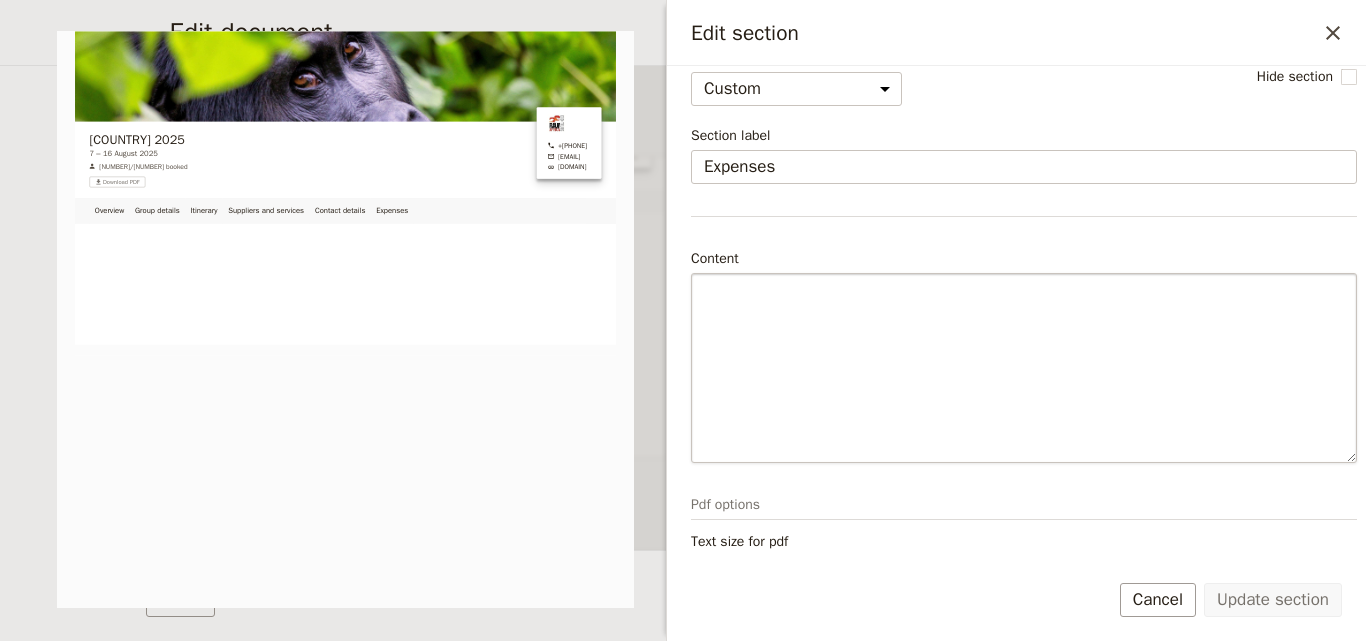 scroll, scrollTop: 0, scrollLeft: 0, axis: both 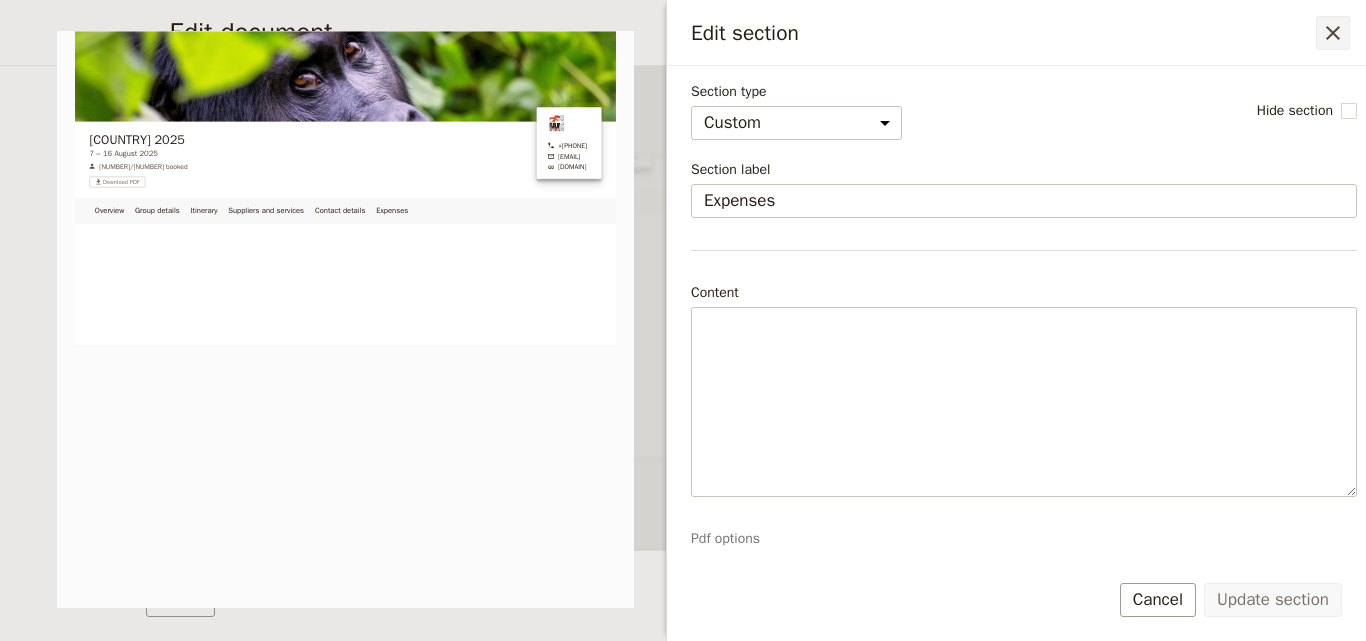 click 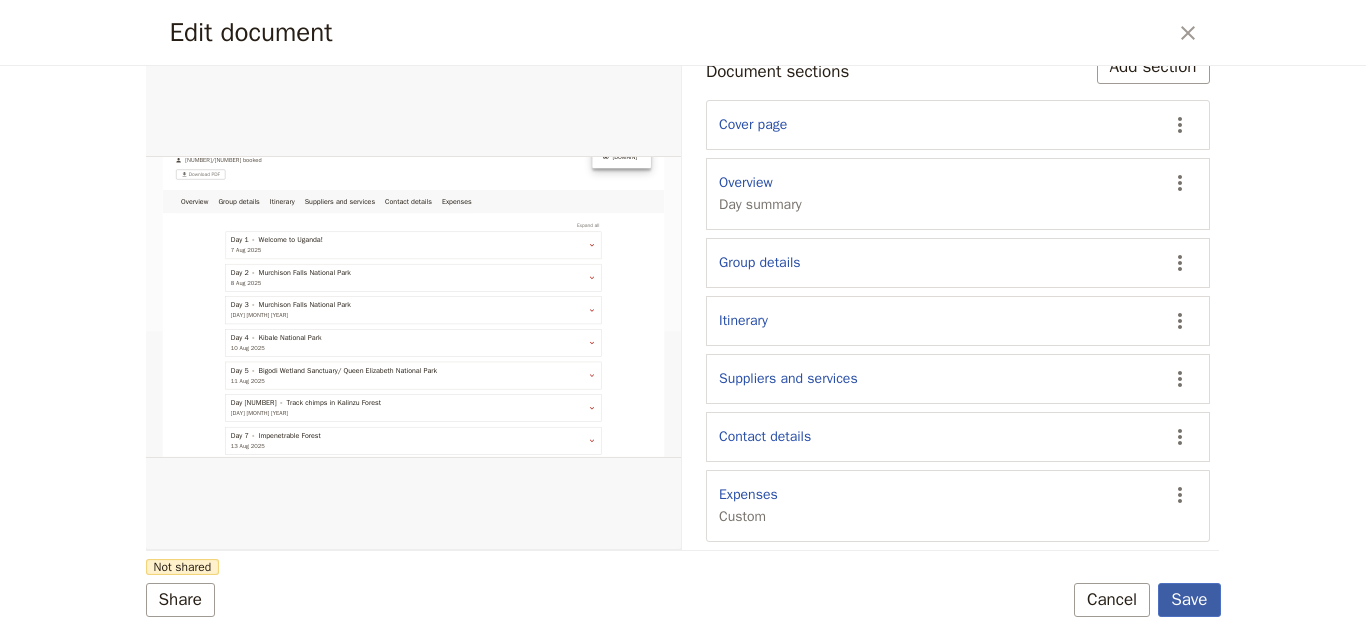 click on "Save" at bounding box center [1189, 600] 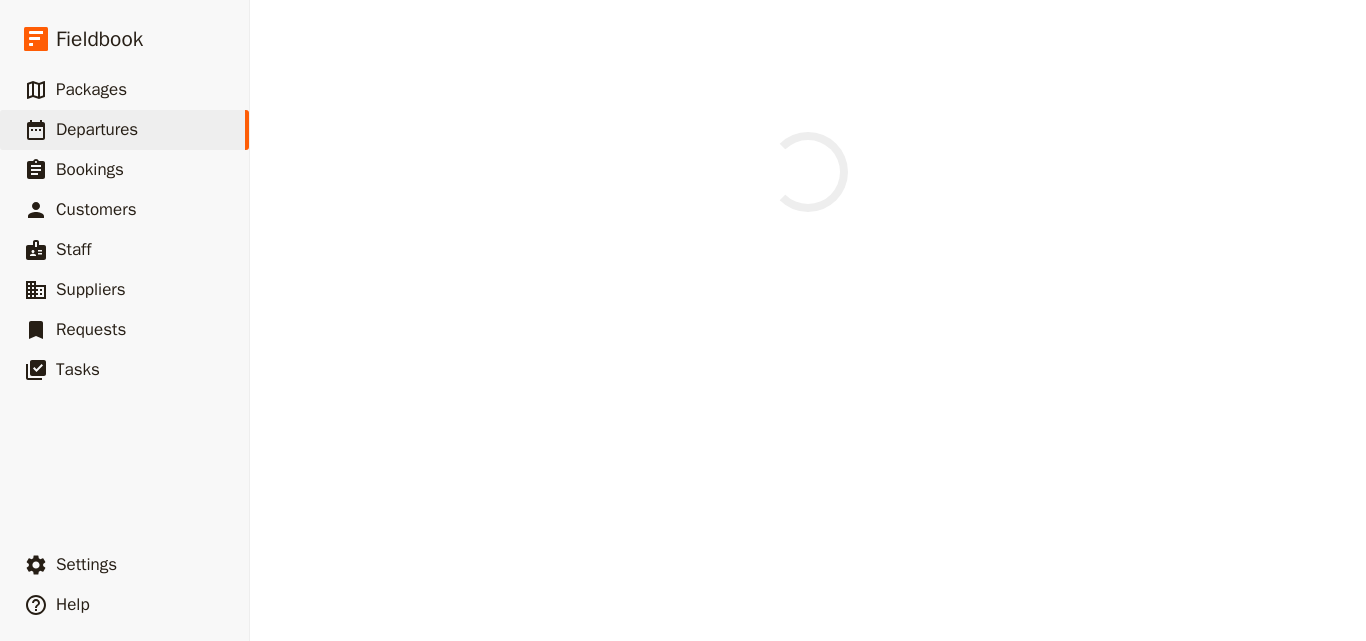 scroll, scrollTop: 0, scrollLeft: 0, axis: both 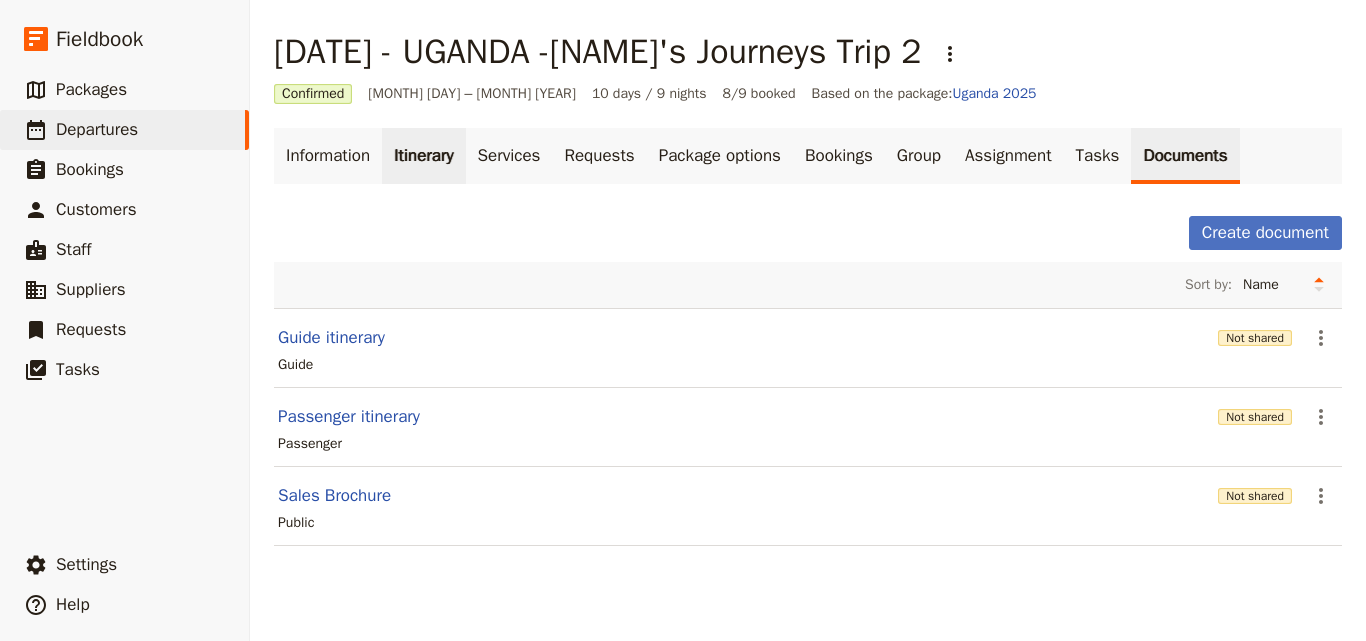 click on "Itinerary" at bounding box center [423, 156] 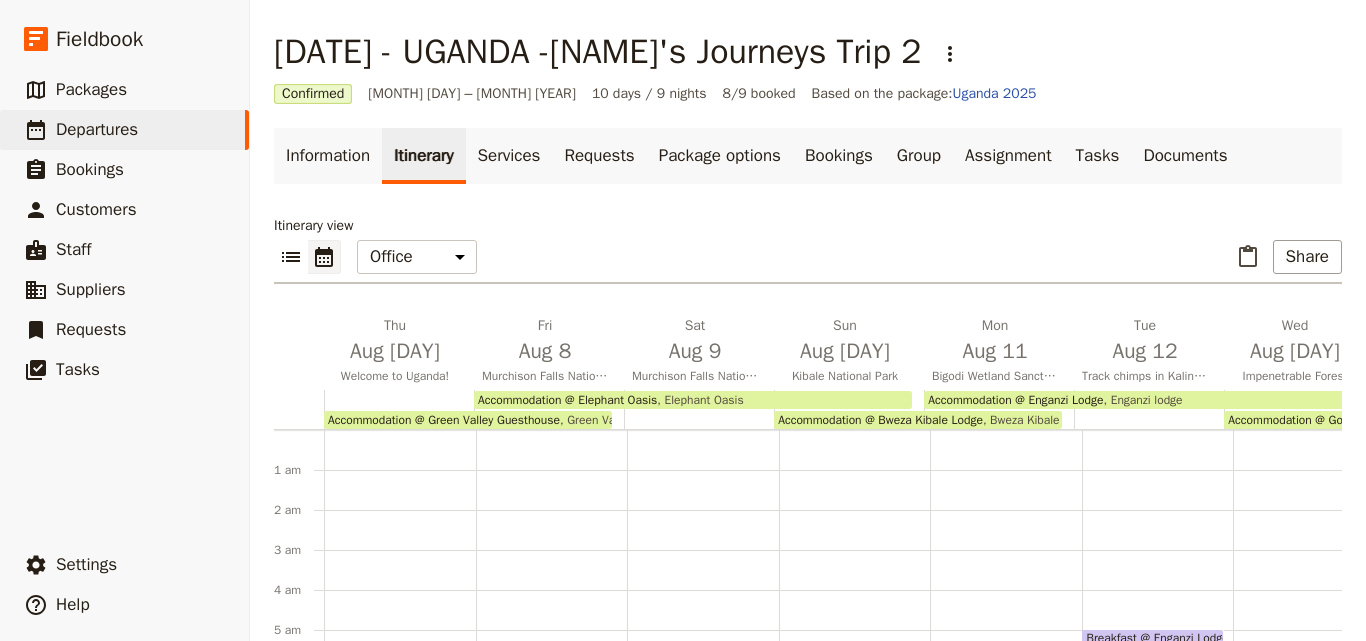 scroll, scrollTop: 60, scrollLeft: 0, axis: vertical 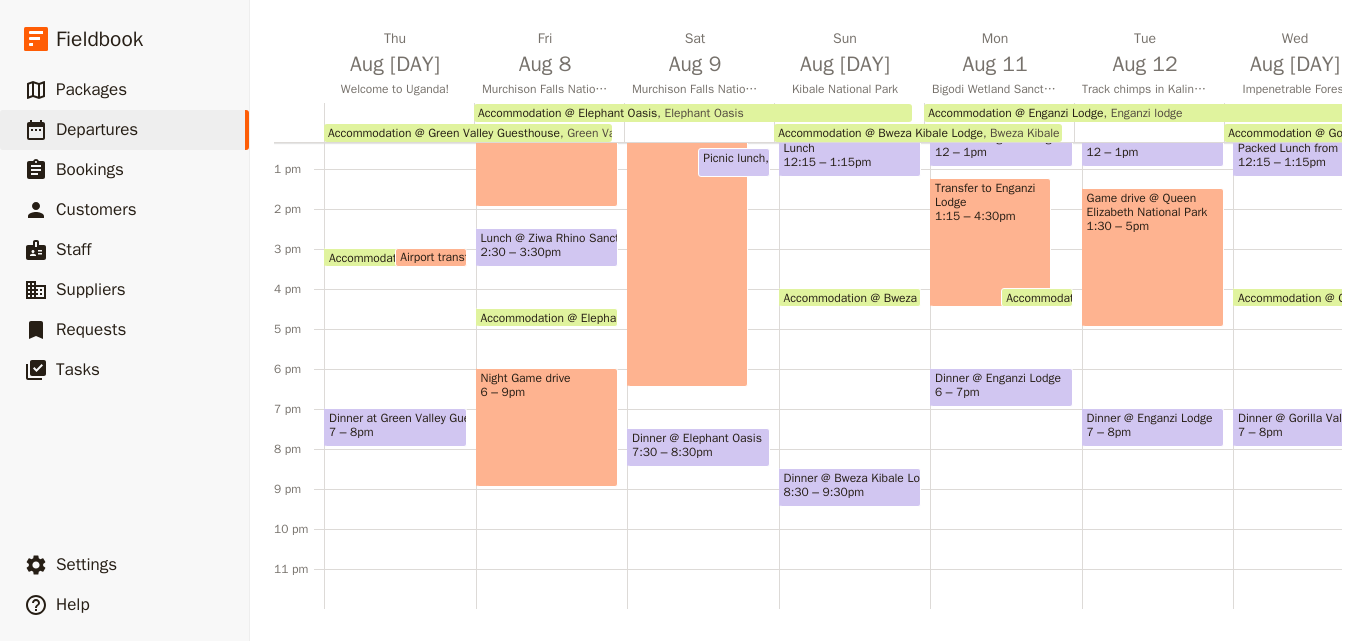 click on "Game drive @ Queen Elizabeth National Park 1:30 – 5pm" at bounding box center [1153, 257] 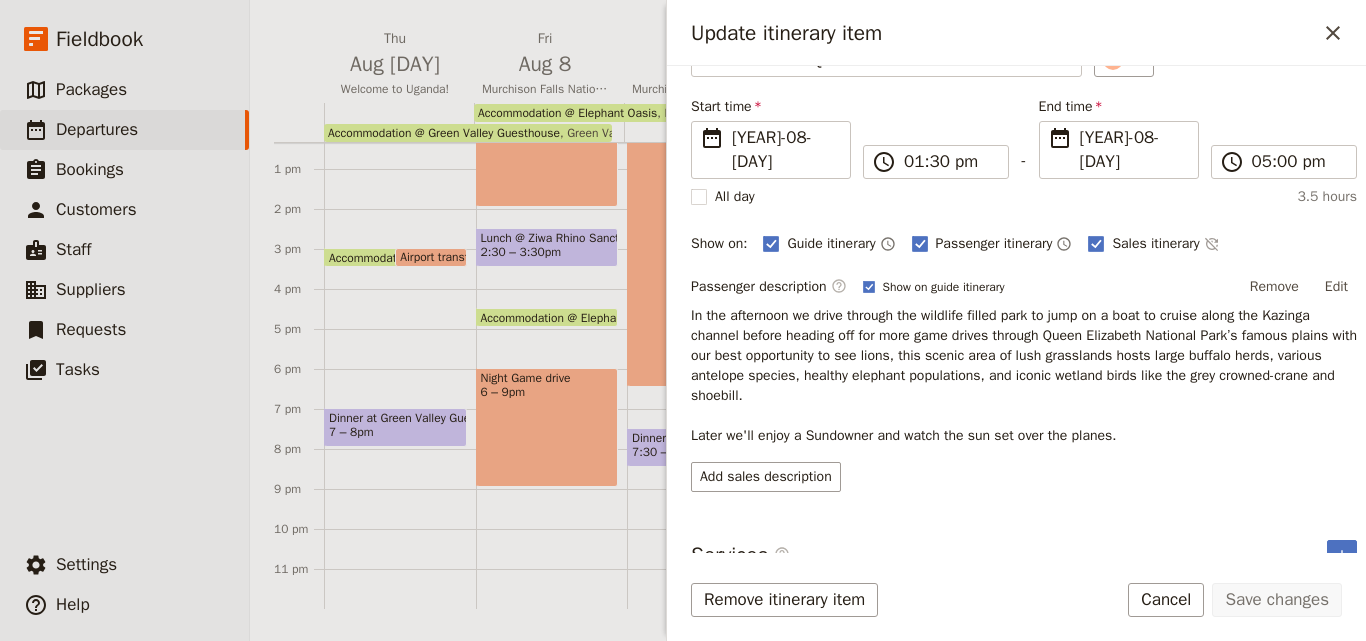 scroll, scrollTop: 128, scrollLeft: 0, axis: vertical 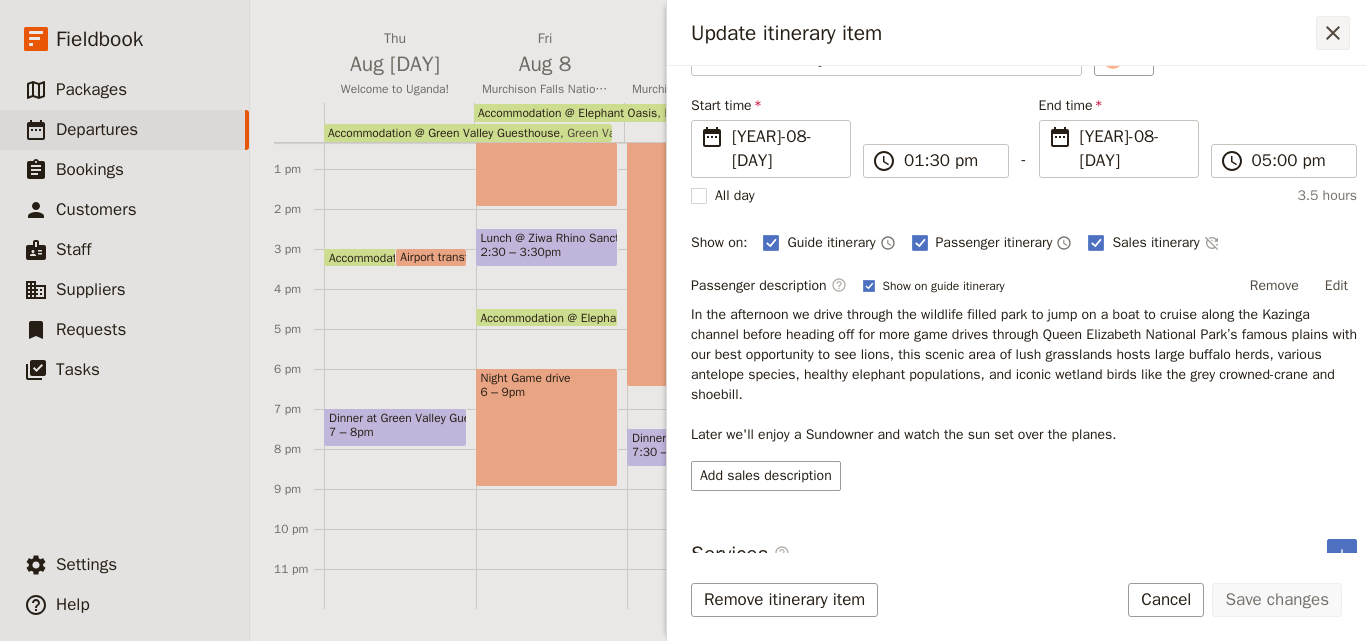 click on "​" at bounding box center (1333, 33) 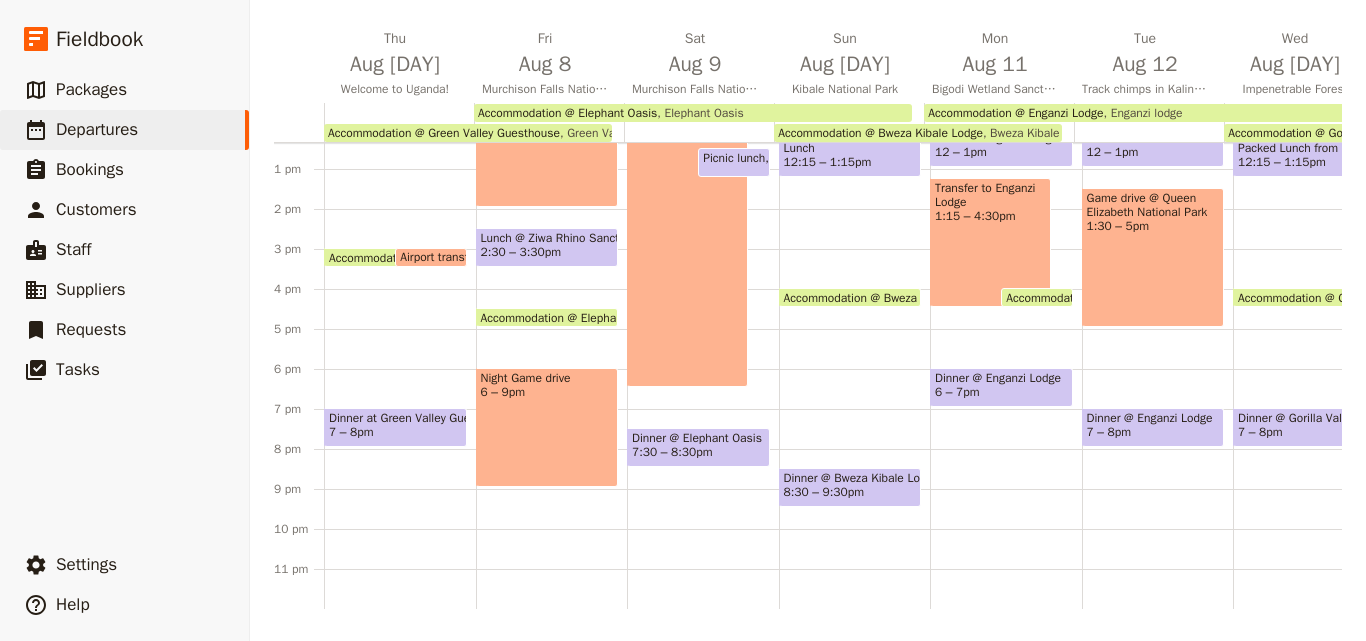 click on "Dinner @ Gorilla Valley Lodge" at bounding box center [1304, 418] 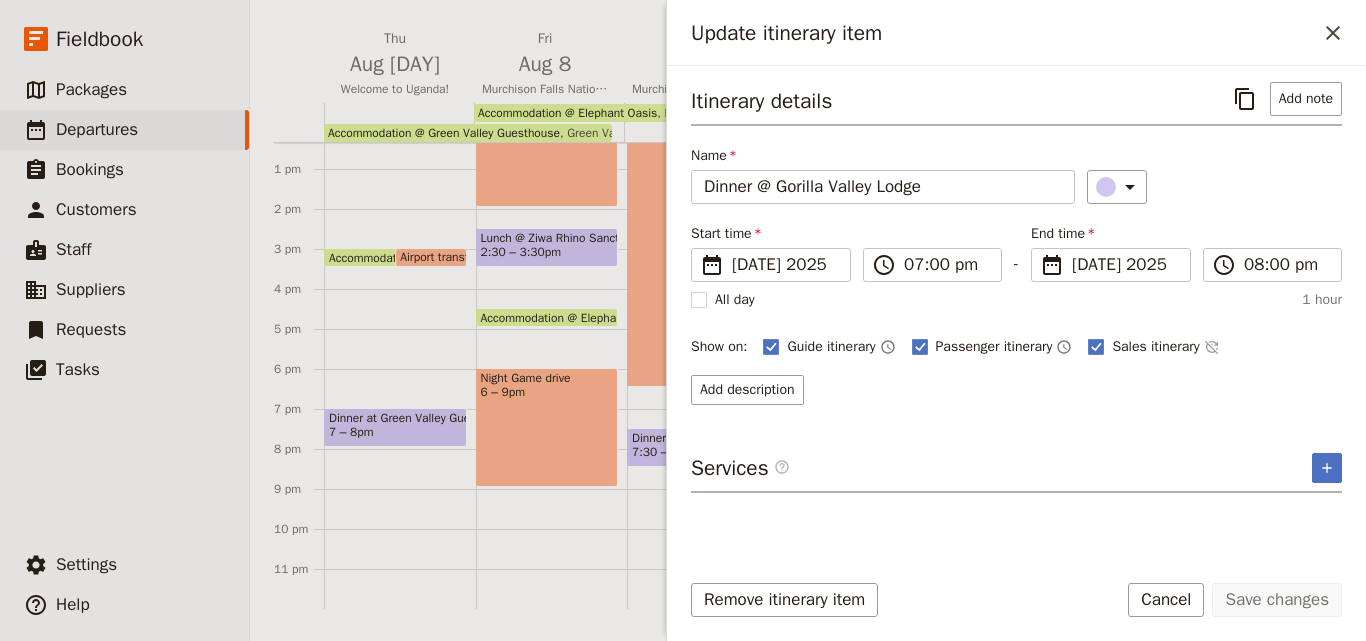 type 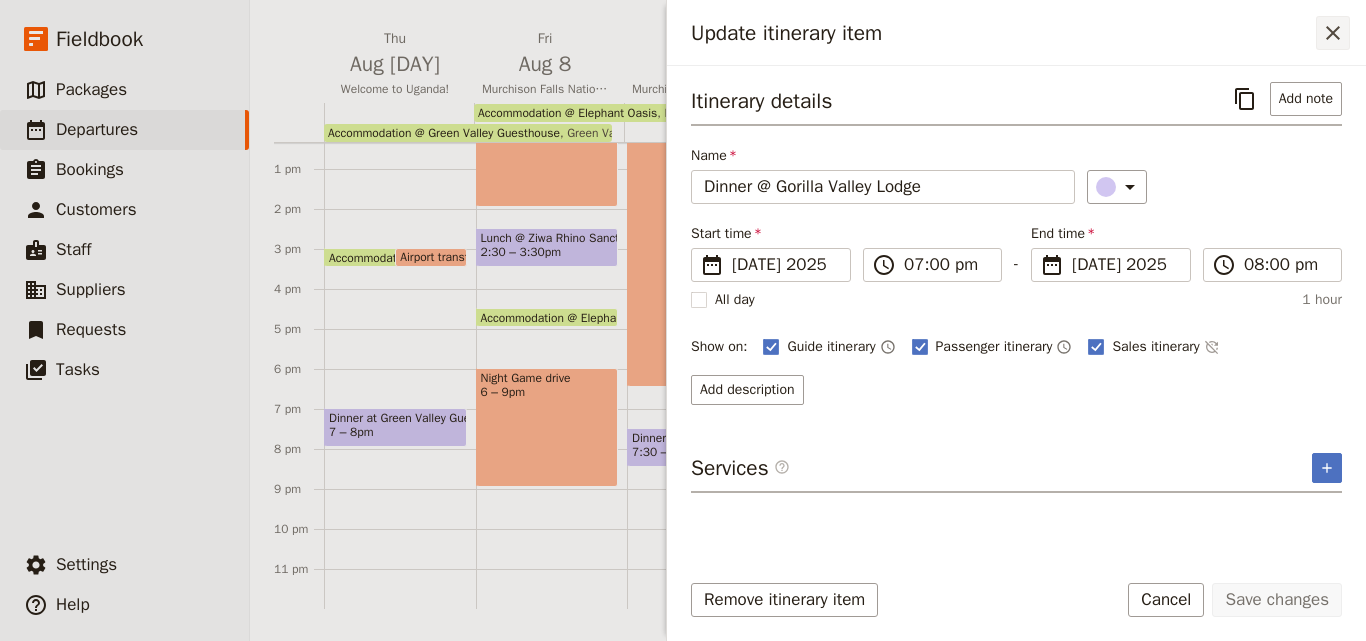 click 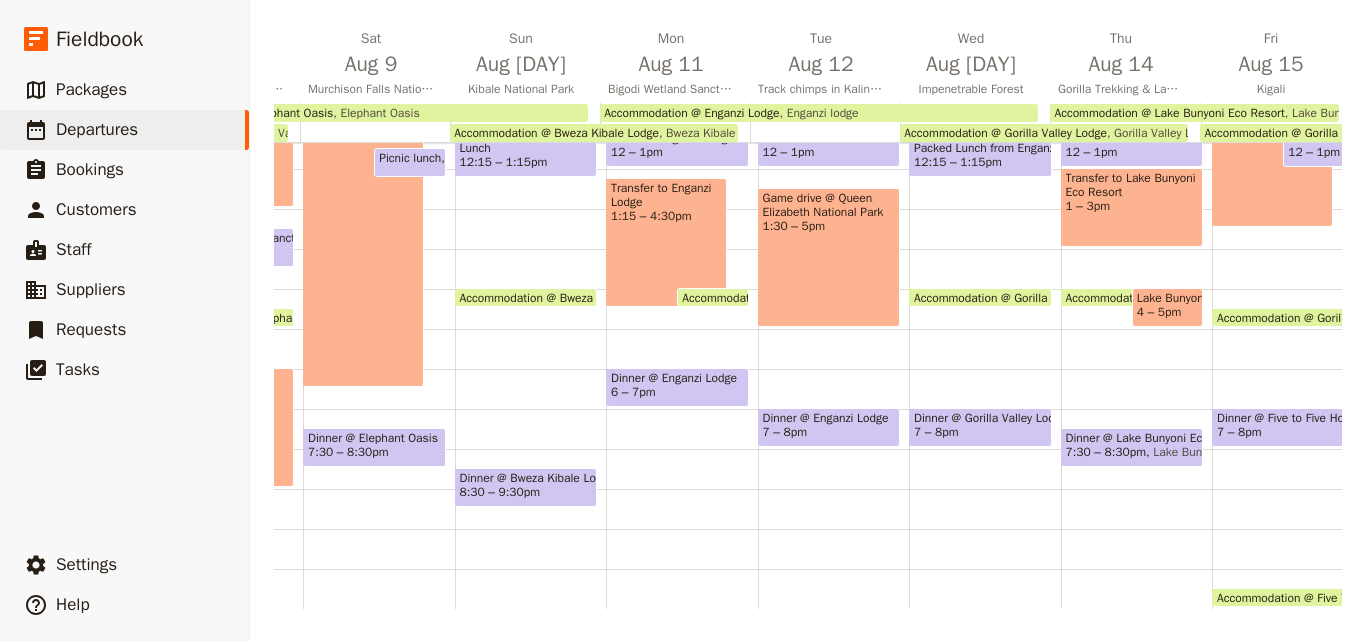 scroll, scrollTop: 0, scrollLeft: 522, axis: horizontal 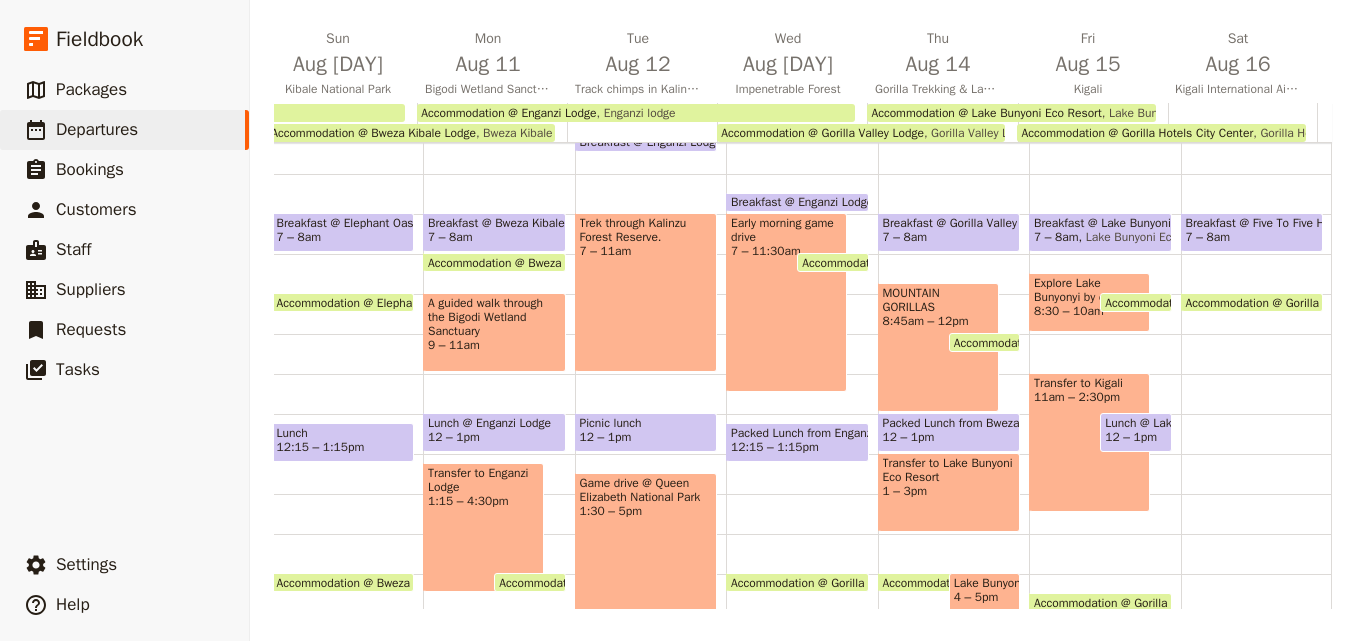 click on "Transfer to Kigali  11am – 2:30pm" at bounding box center [1089, 442] 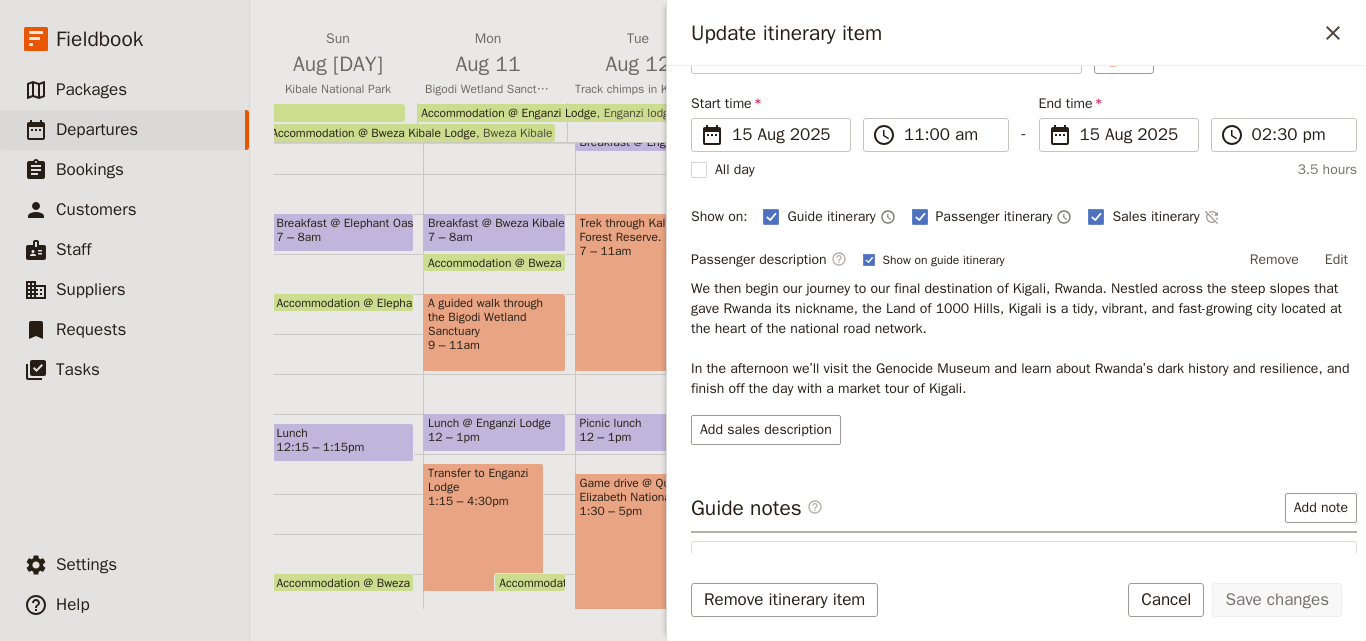 scroll, scrollTop: 257, scrollLeft: 0, axis: vertical 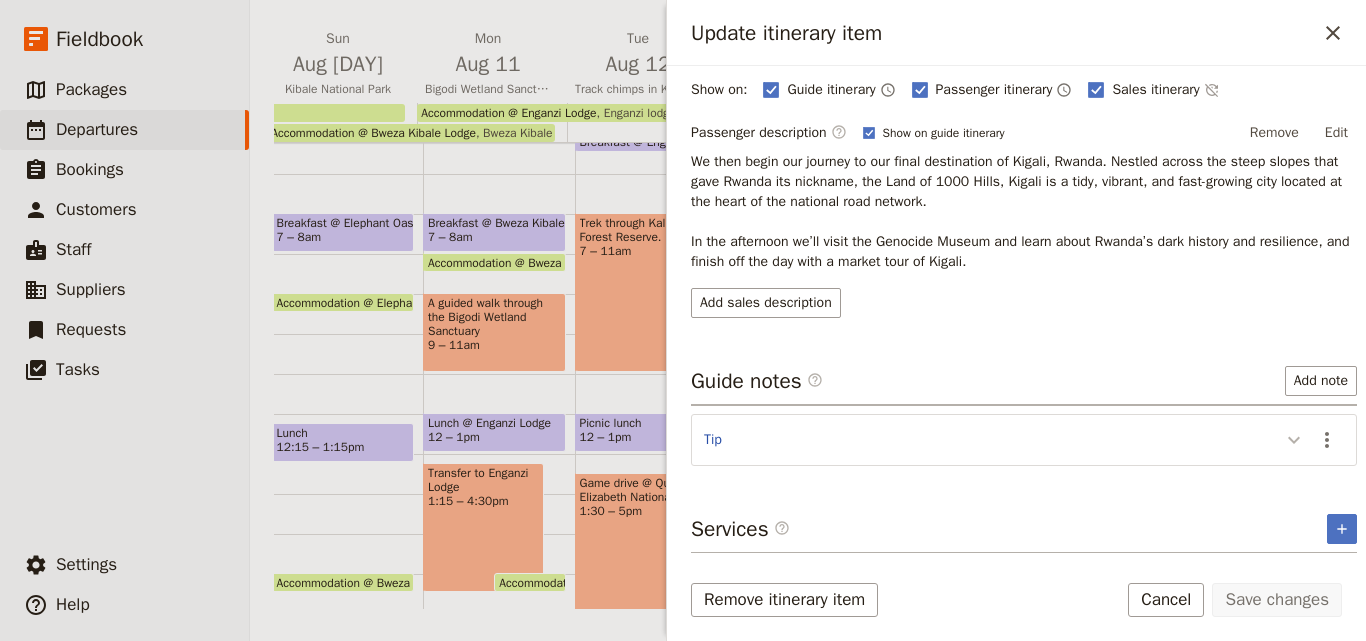 click at bounding box center [1294, 439] 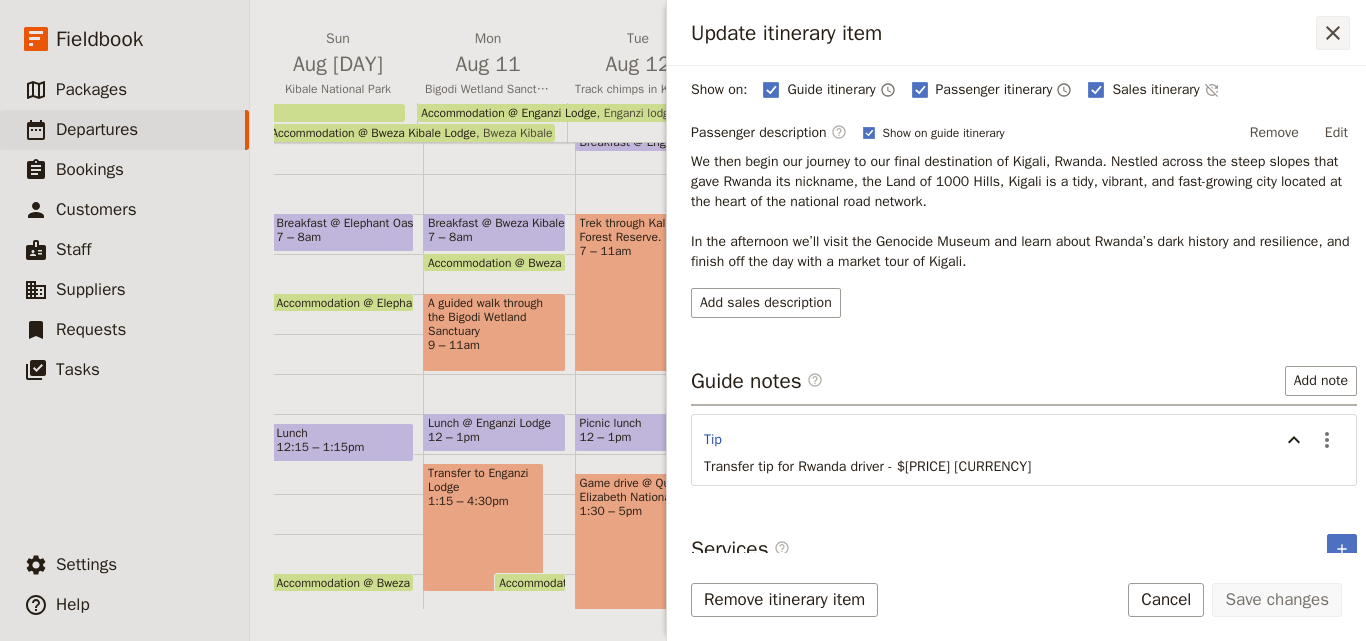 click 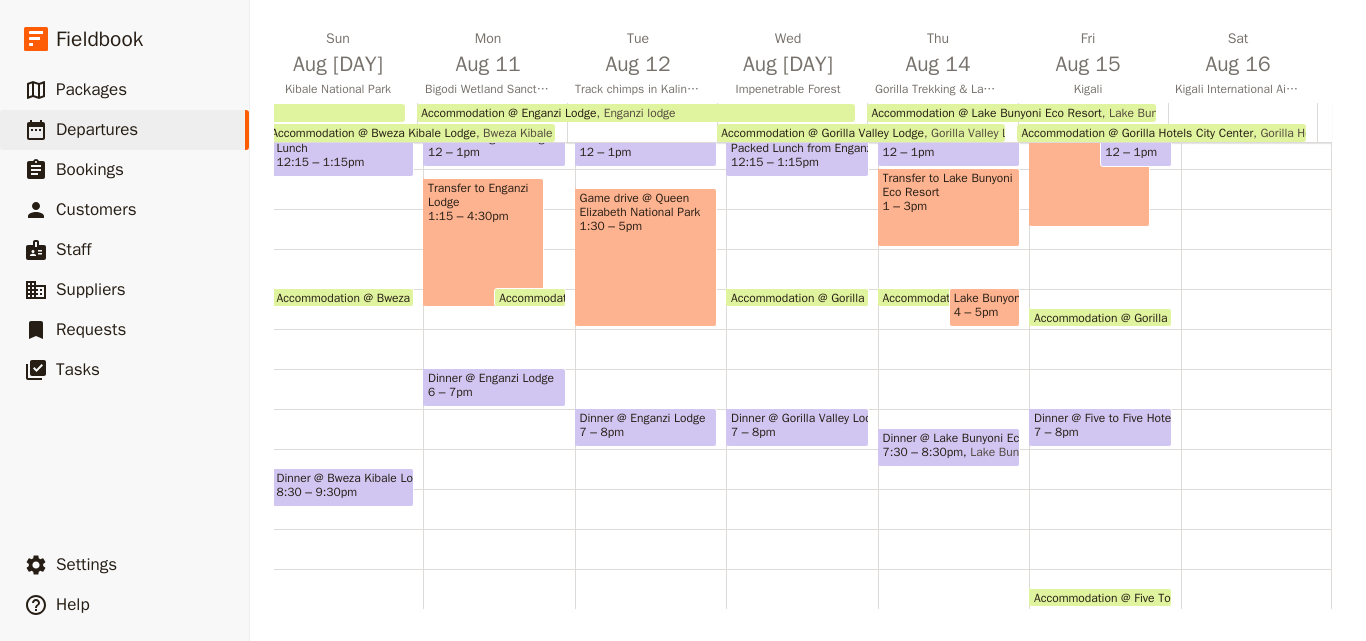 scroll, scrollTop: 509, scrollLeft: 0, axis: vertical 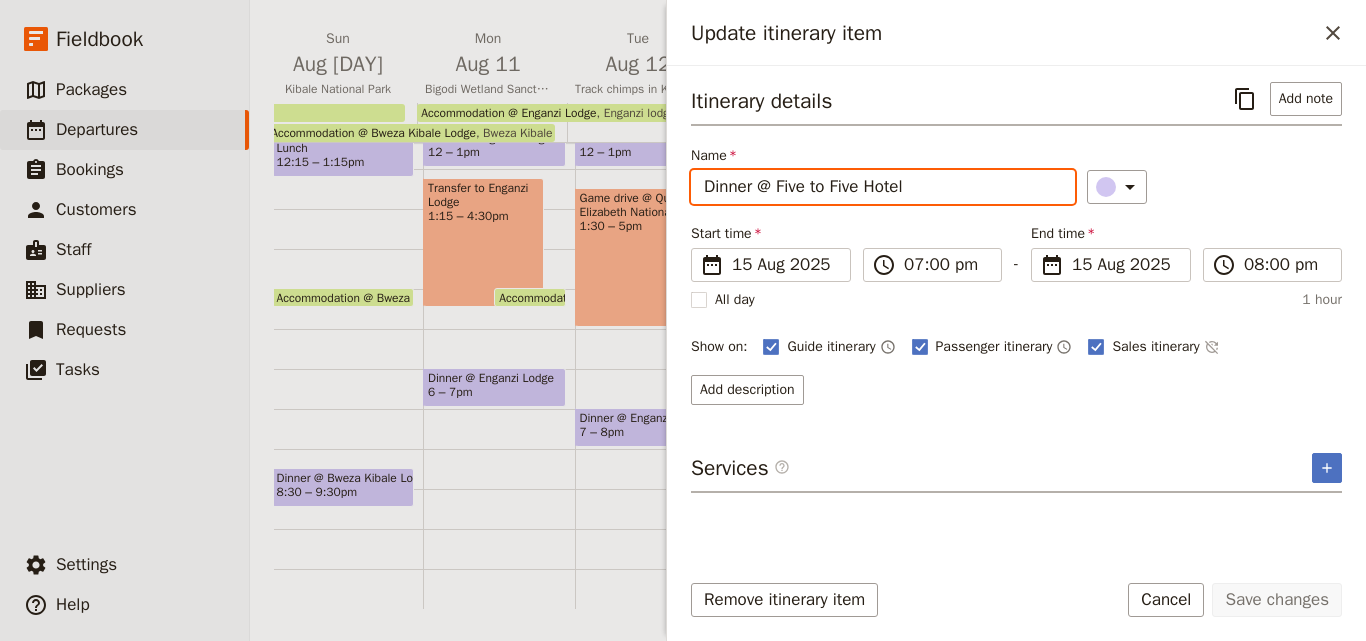 drag, startPoint x: 938, startPoint y: 183, endPoint x: 748, endPoint y: 191, distance: 190.16835 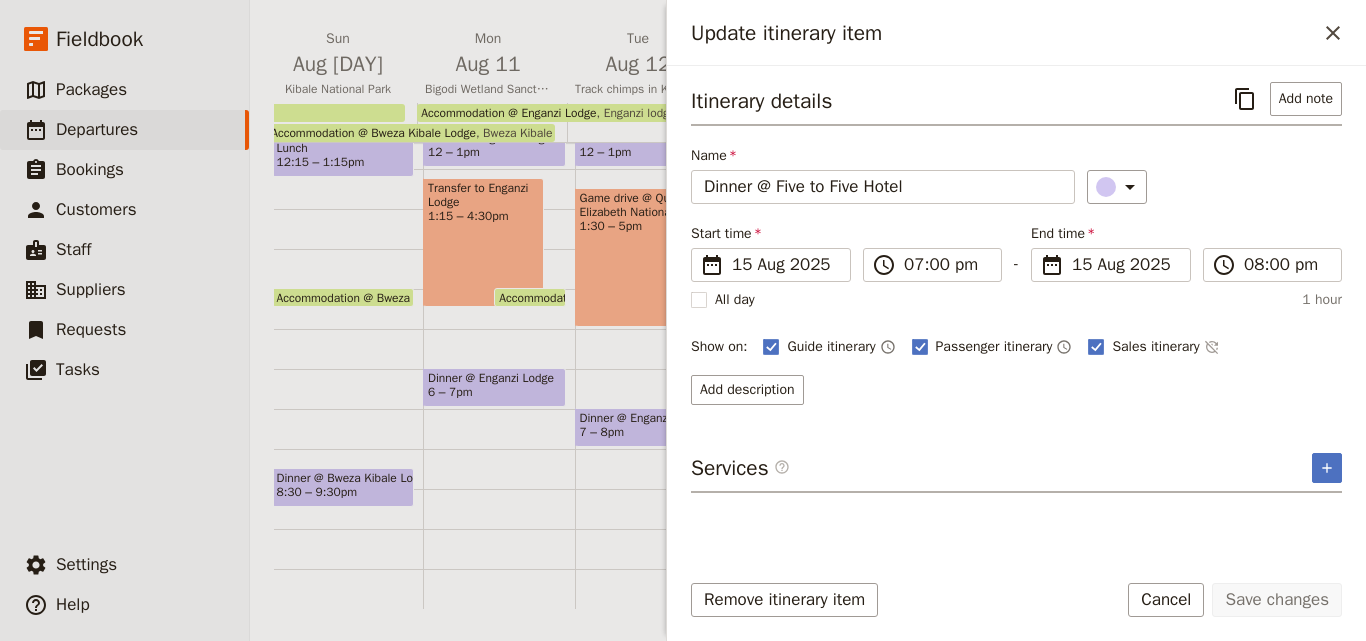 click on "Itinerary details ​ Add note Name Dinner @ Five to Five Hotel ​ Start time ​ 15 Aug 2025 15/08/2025 2025-08-15 19:00 ​ 07:00 pm - End time ​ 15 Aug 2025 15/08/2025 2025-08-15 20:00 ​ 08:00 pm All day 1 hour Show on: Guide itinerary ​ Passenger itinerary ​ Sales itinerary ​ Add description Services ​ ​" at bounding box center [1016, 309] 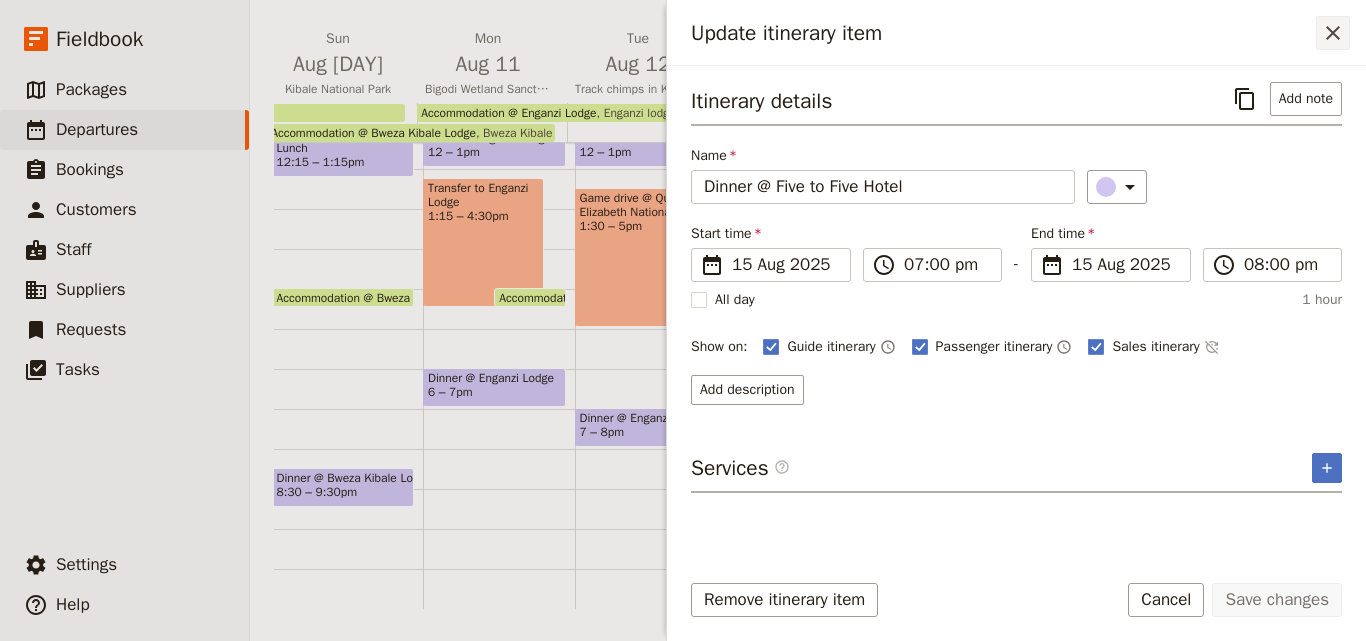 click 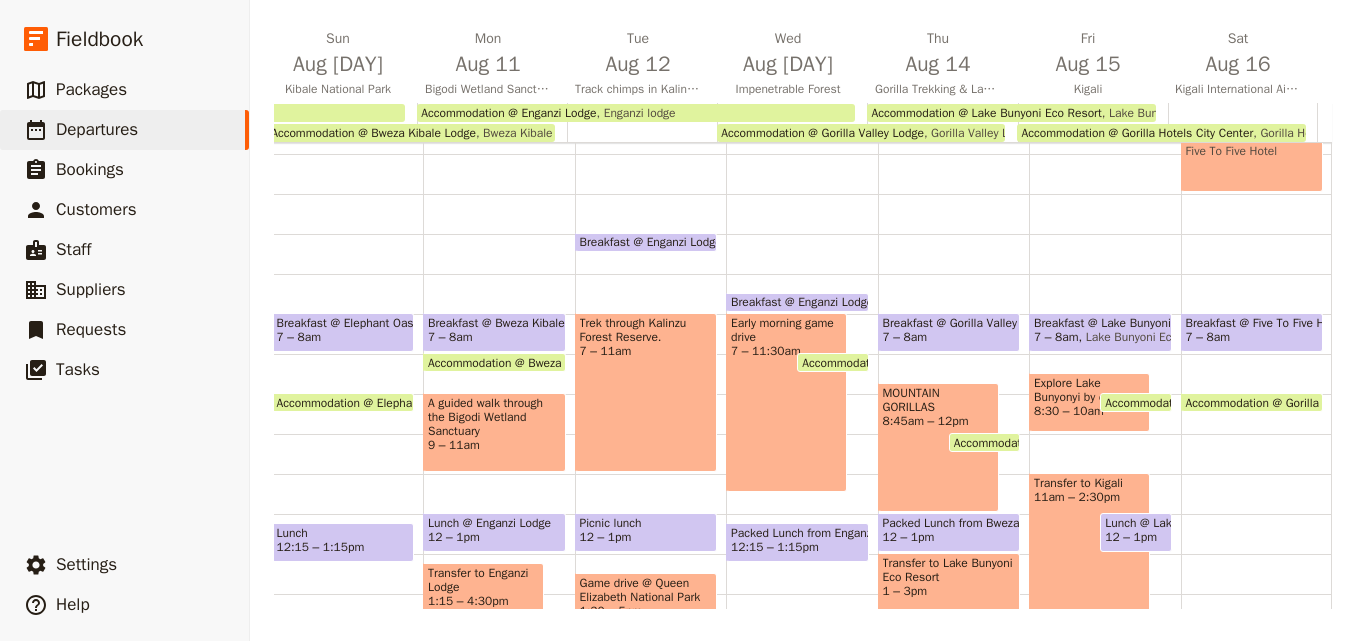 scroll, scrollTop: 0, scrollLeft: 0, axis: both 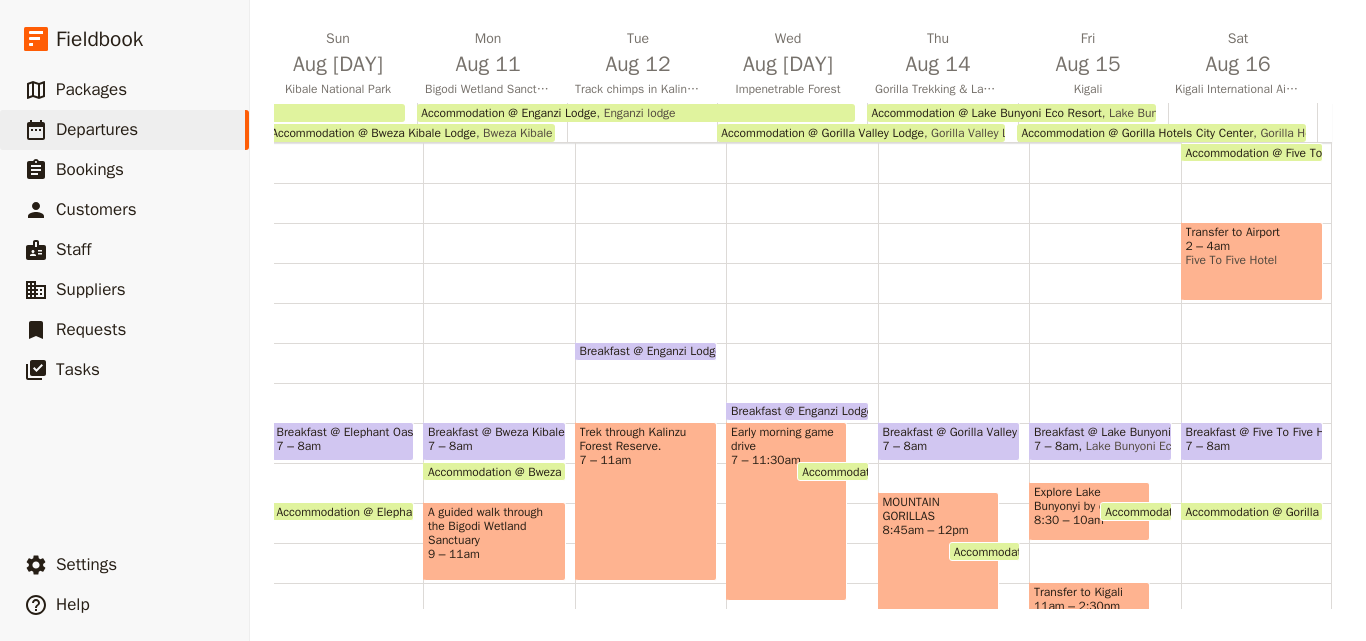 click on "Accommodation @  Five To Five Hotel" at bounding box center [1285, 152] 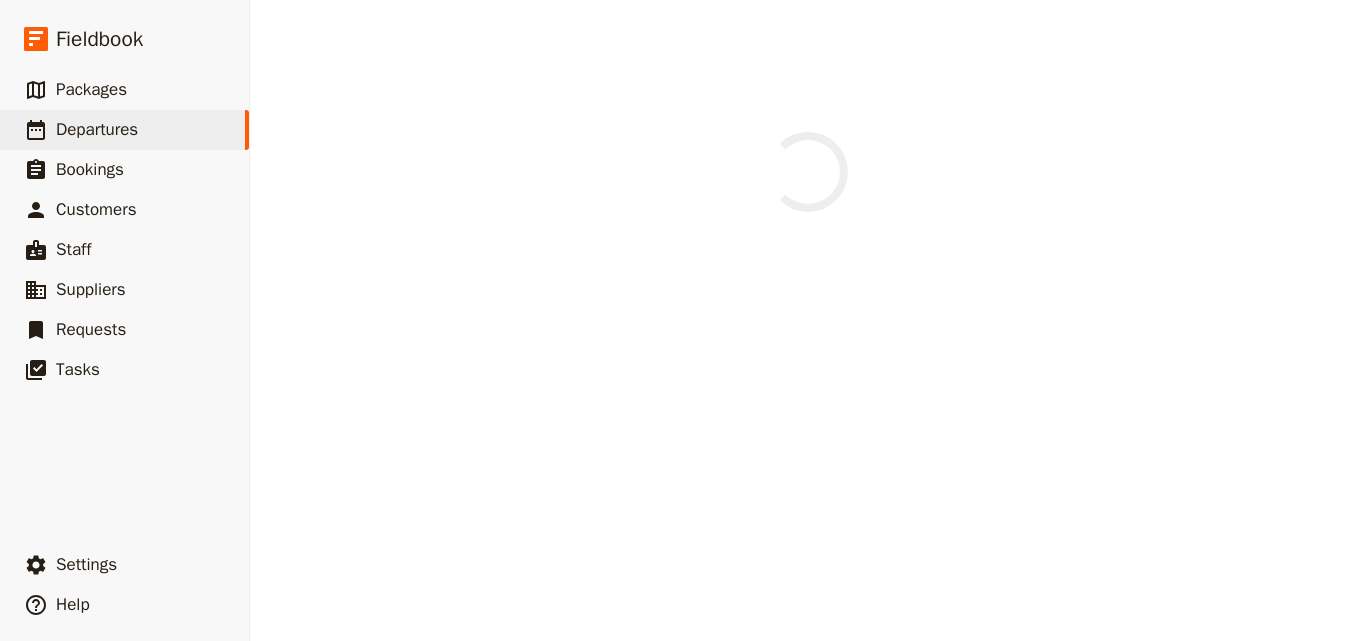 scroll, scrollTop: 0, scrollLeft: 0, axis: both 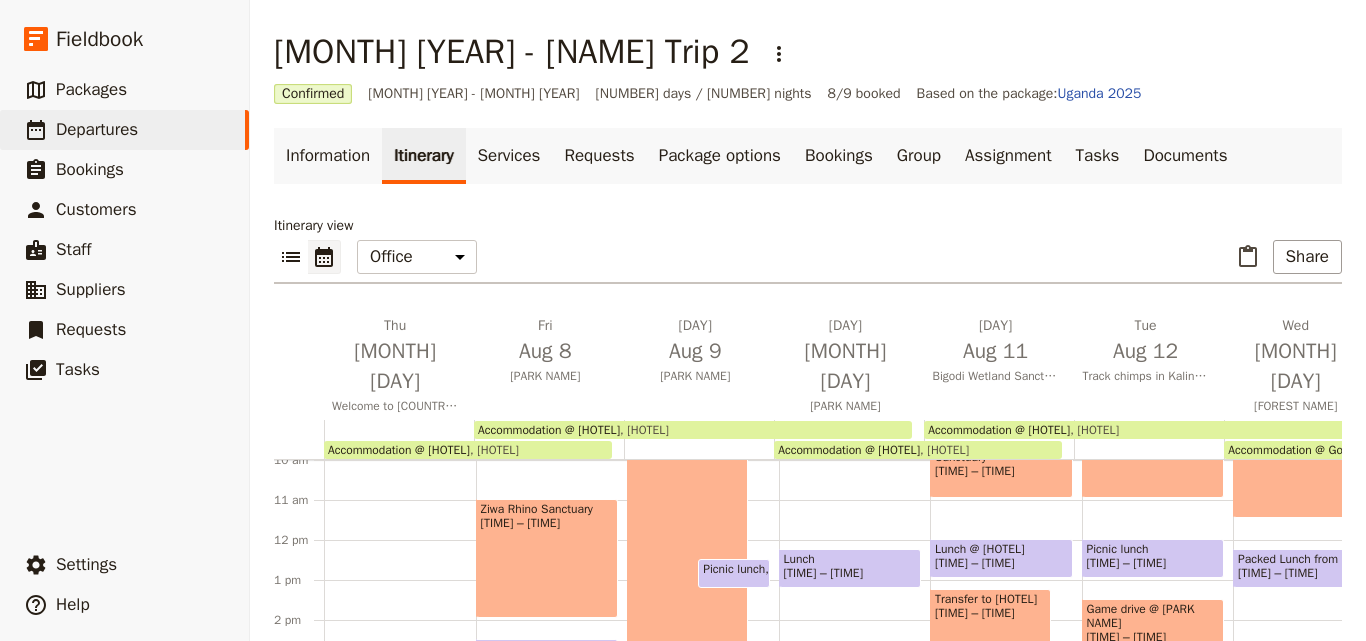 click on "Ziwa Rhino Sanctuary 11am – 2pm" at bounding box center [547, 558] 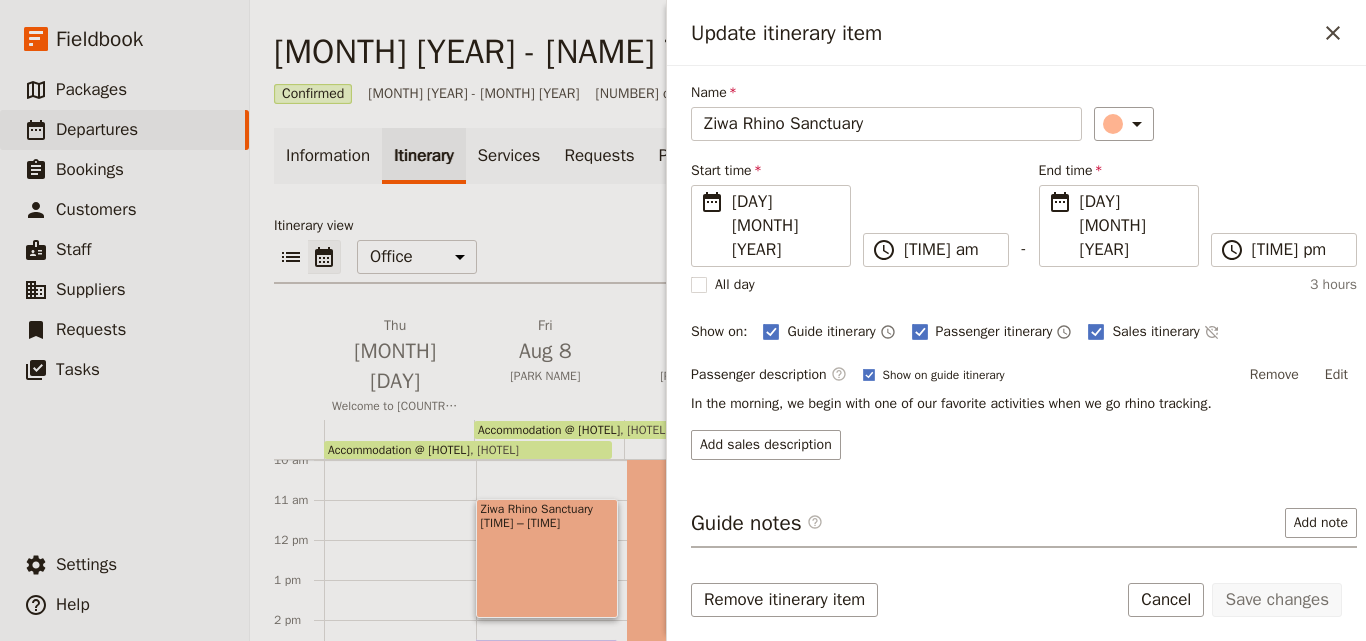 scroll, scrollTop: 157, scrollLeft: 0, axis: vertical 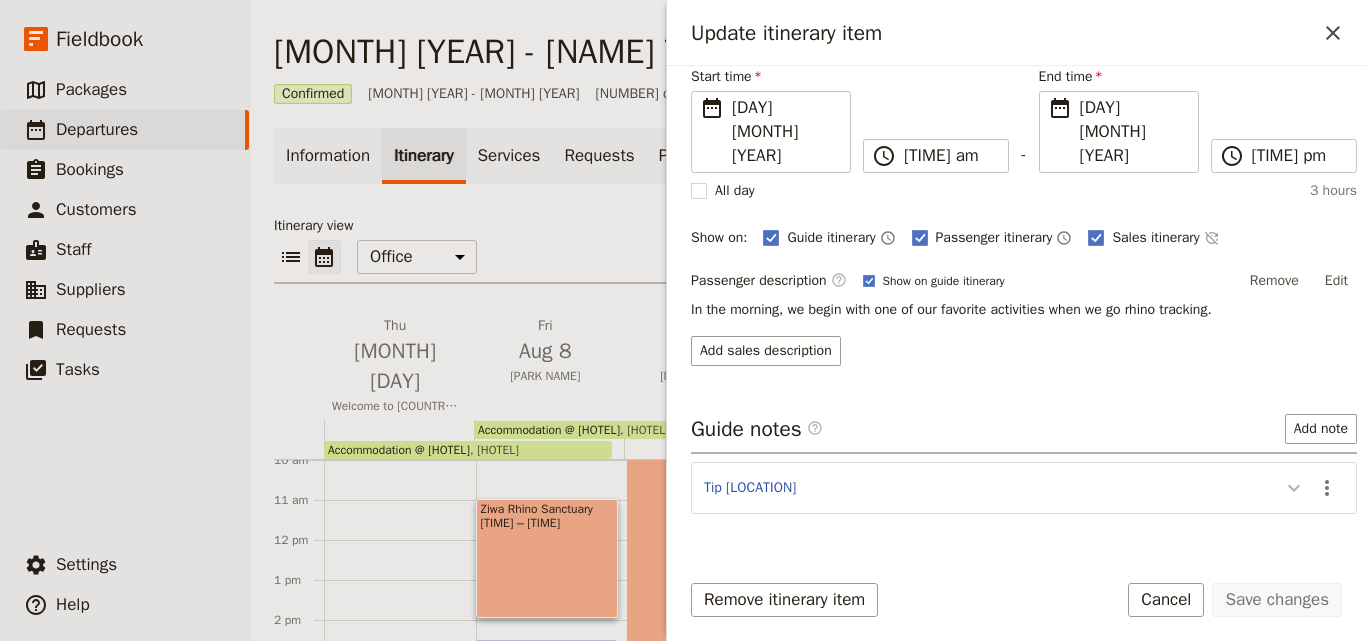 click 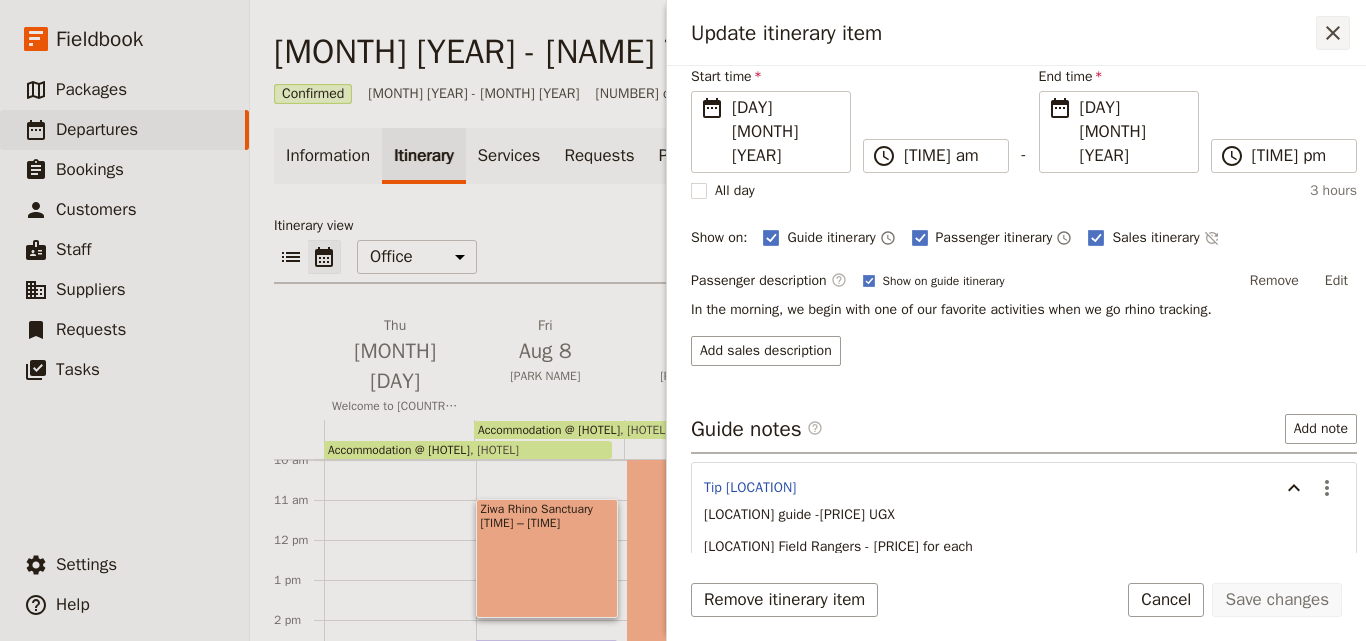 click 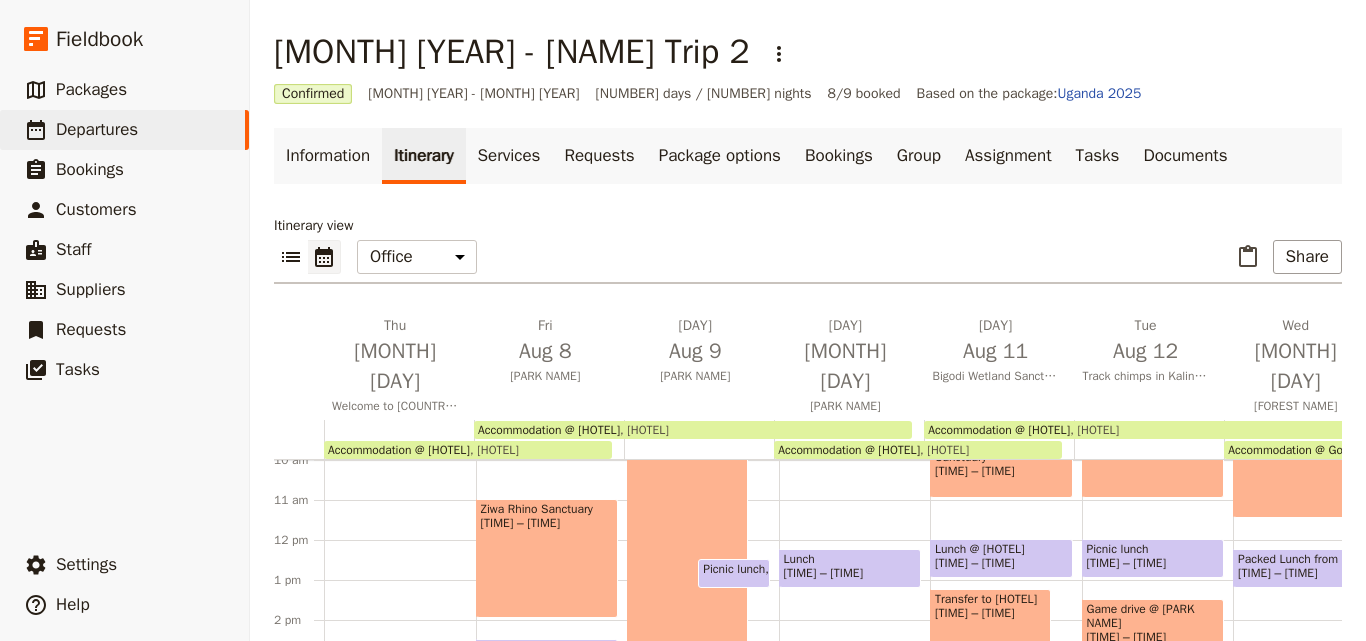 scroll, scrollTop: 287, scrollLeft: 0, axis: vertical 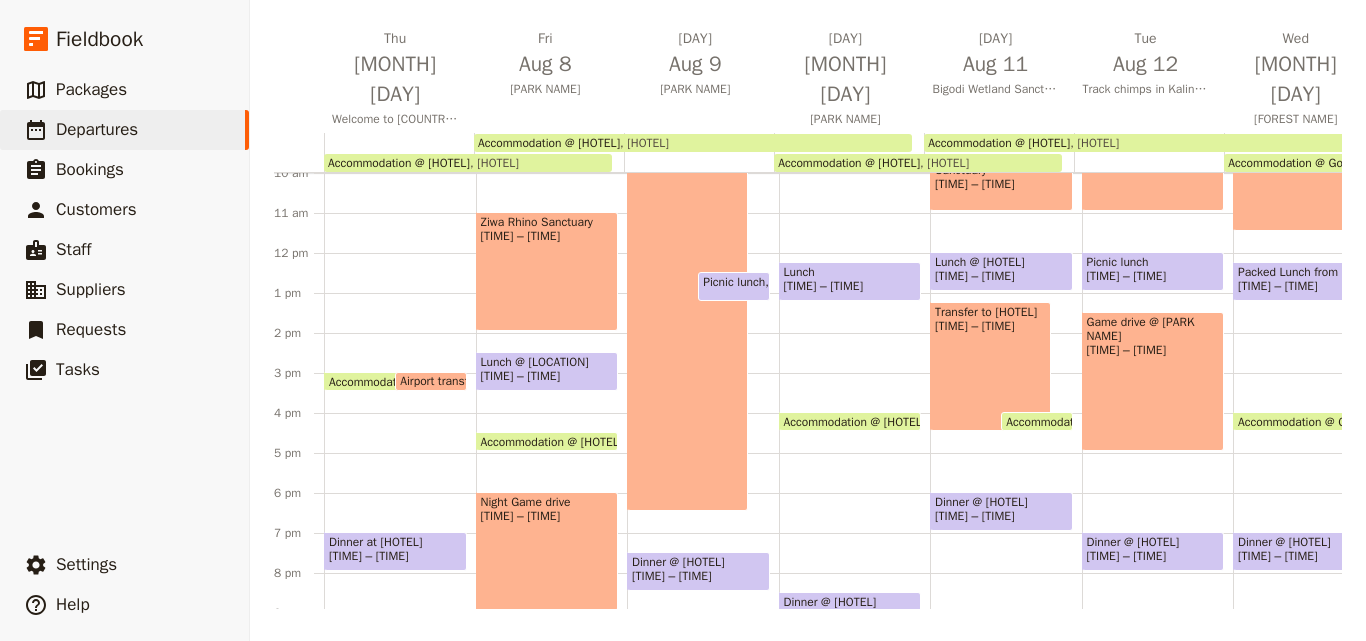 click on "Accommodation @ Elephant Oasis Elephant Oasis" at bounding box center (693, 143) 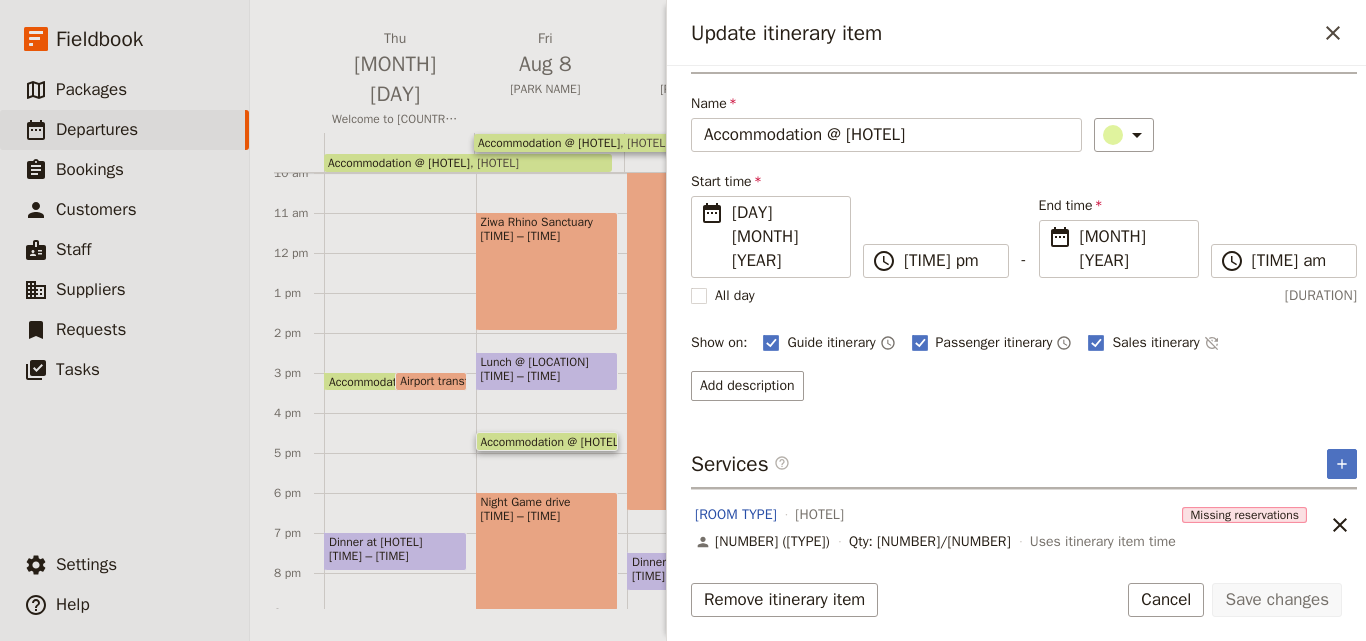 scroll, scrollTop: 80, scrollLeft: 0, axis: vertical 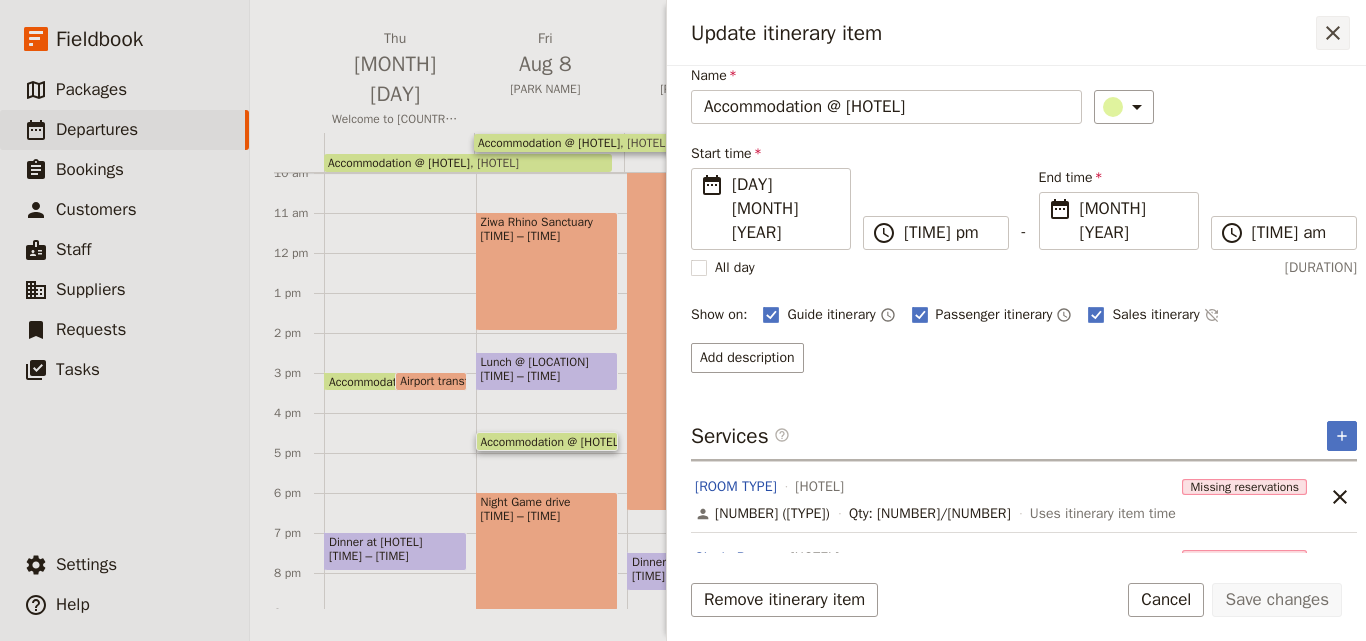 click 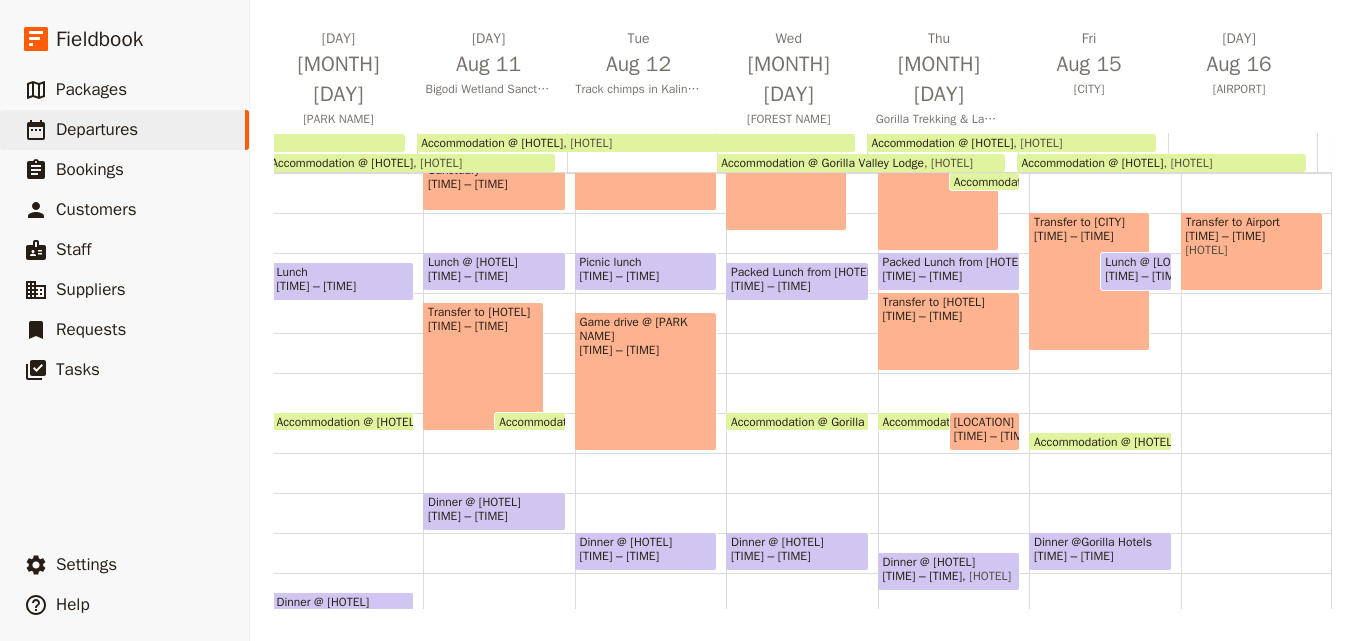 scroll, scrollTop: 0, scrollLeft: 520, axis: horizontal 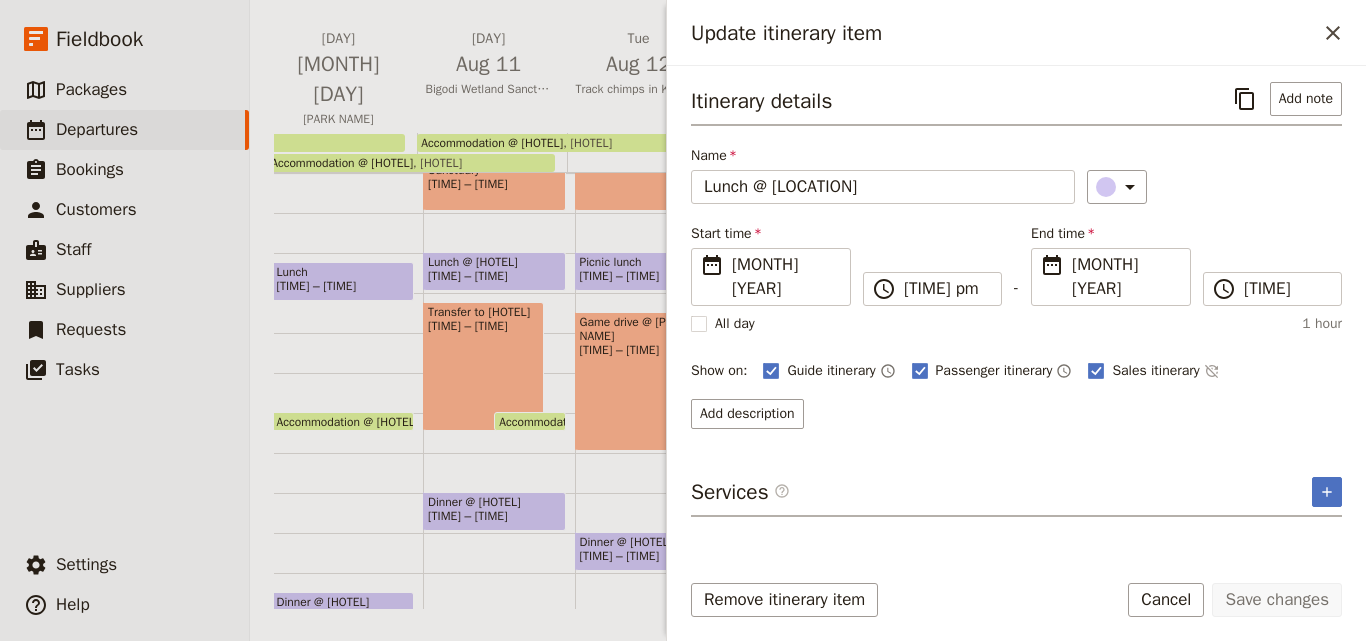 click on "Update itinerary item ​" at bounding box center (1016, 33) 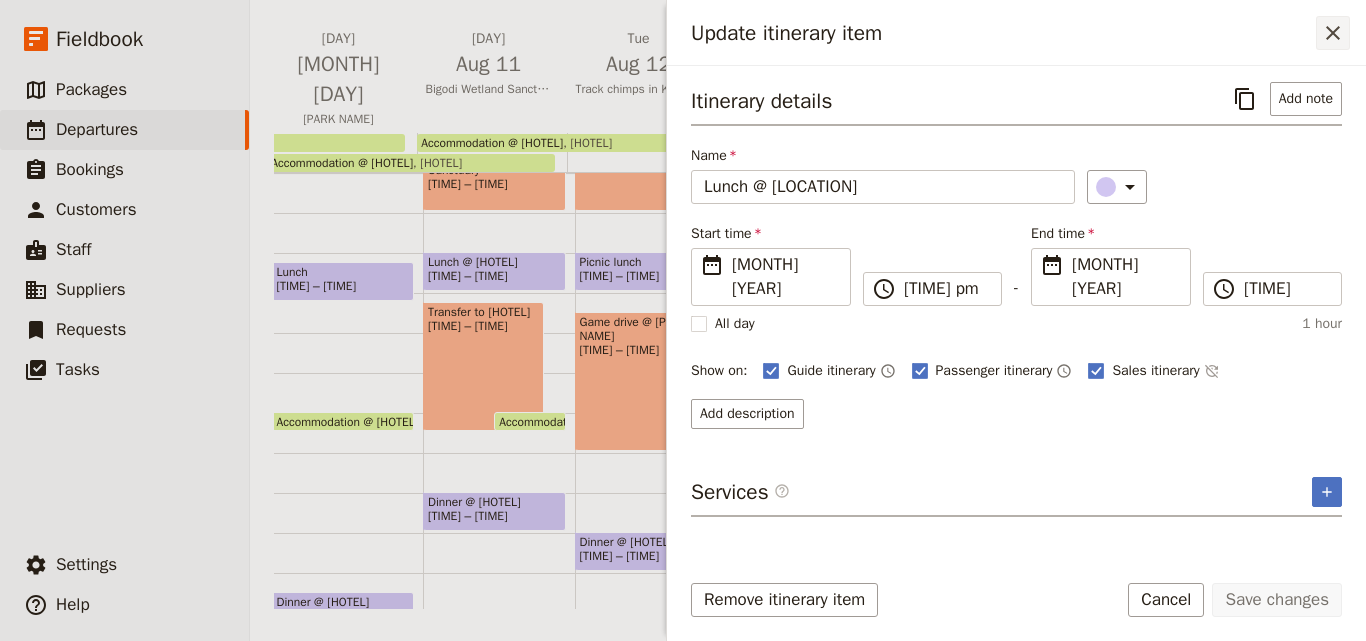 click on "​" at bounding box center [1333, 33] 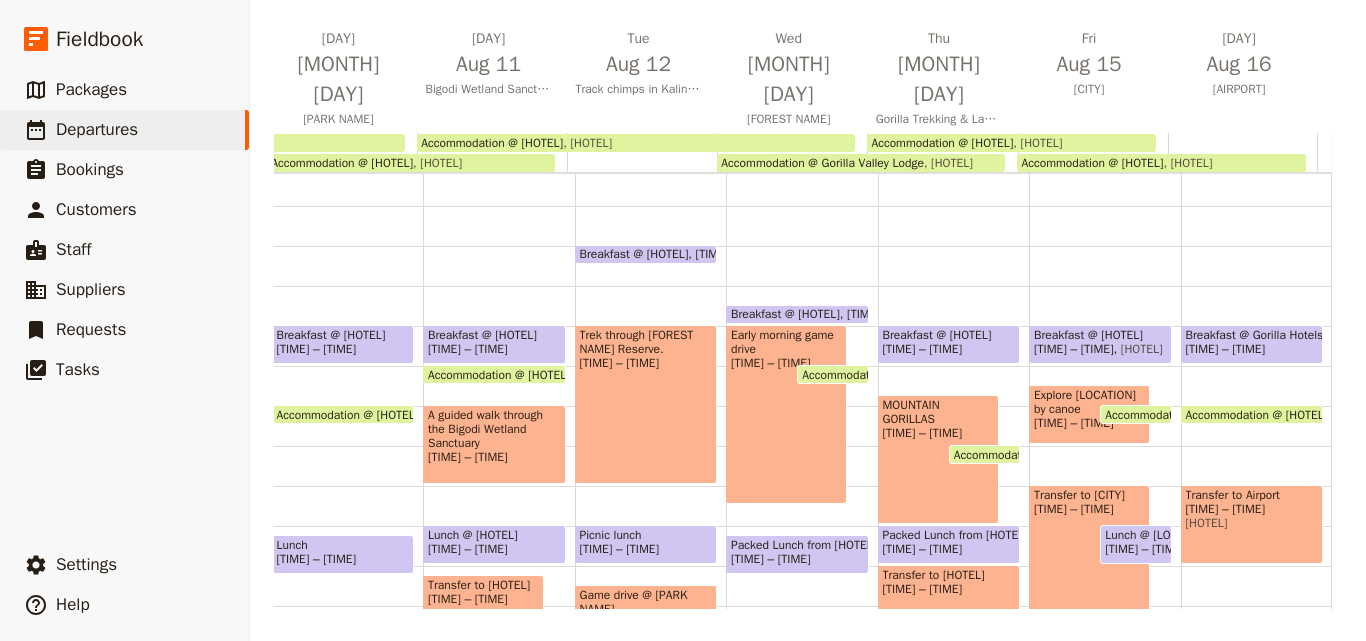 scroll, scrollTop: 200, scrollLeft: 0, axis: vertical 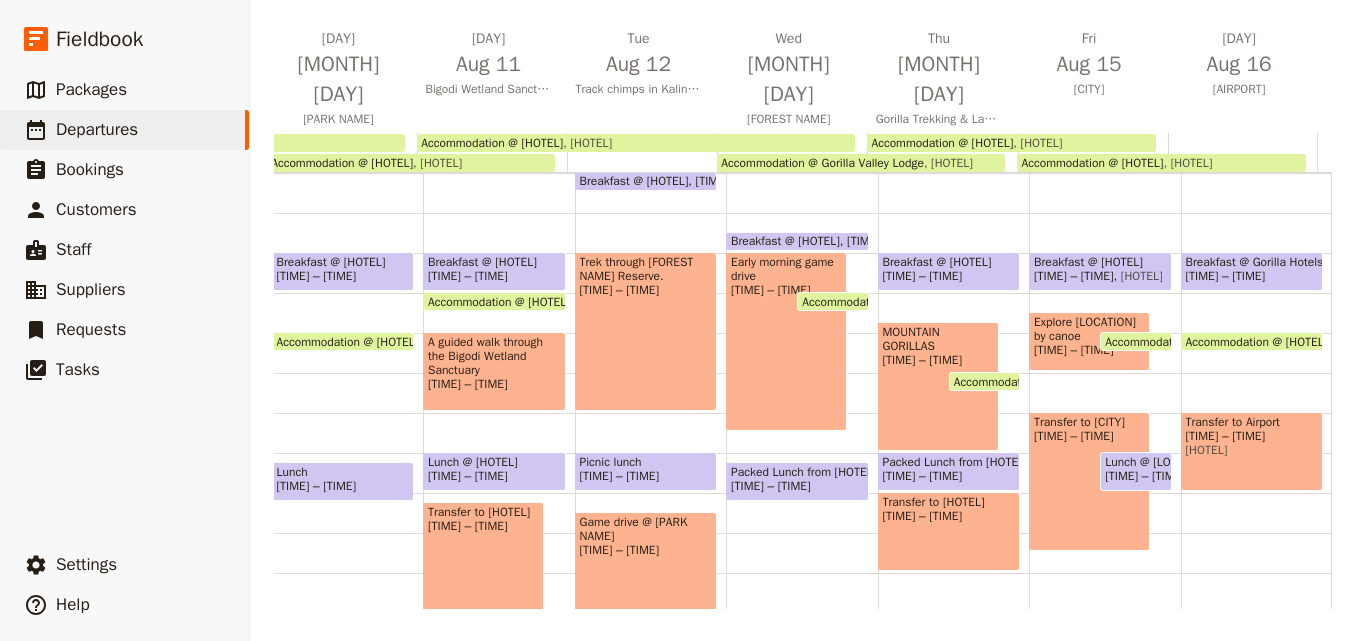 click on "Picnic lunch" at bounding box center (646, 462) 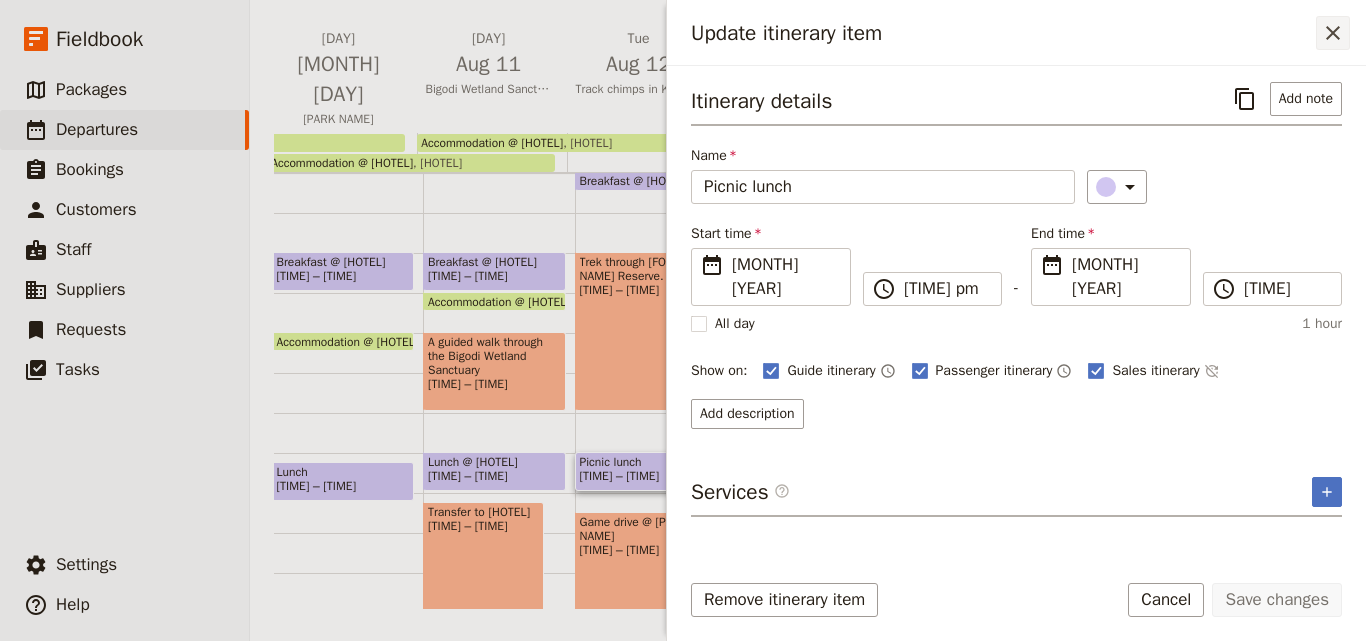 click 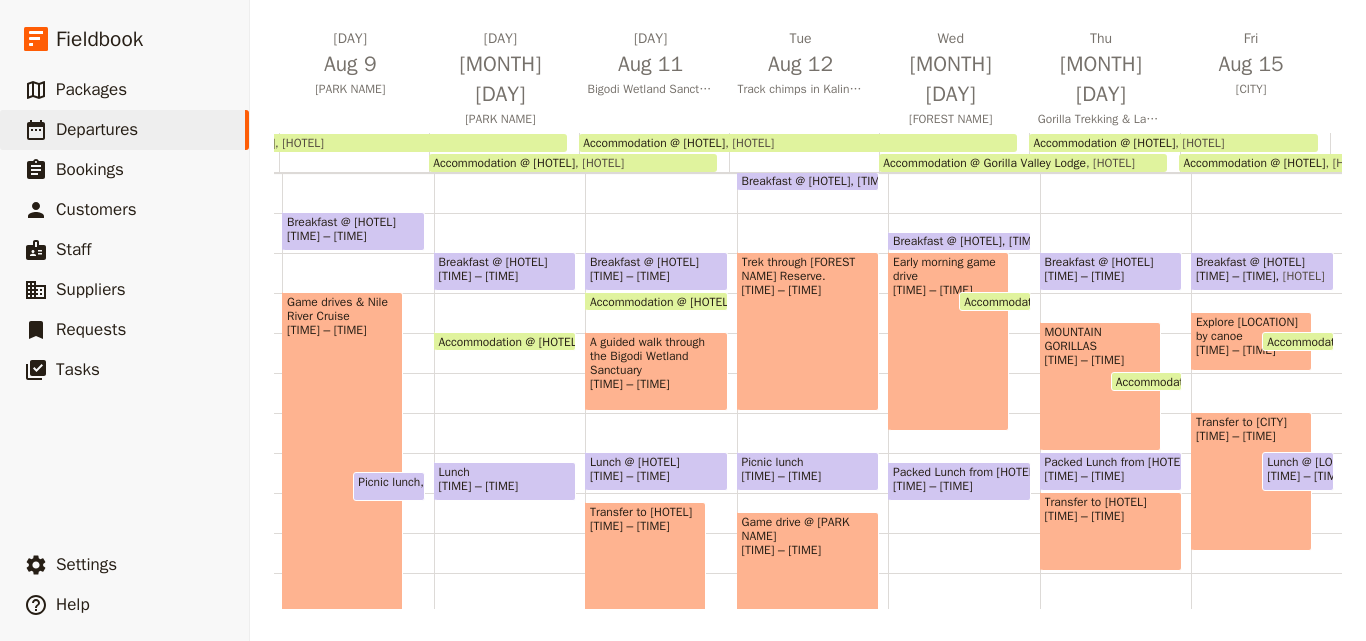 scroll, scrollTop: 0, scrollLeft: 320, axis: horizontal 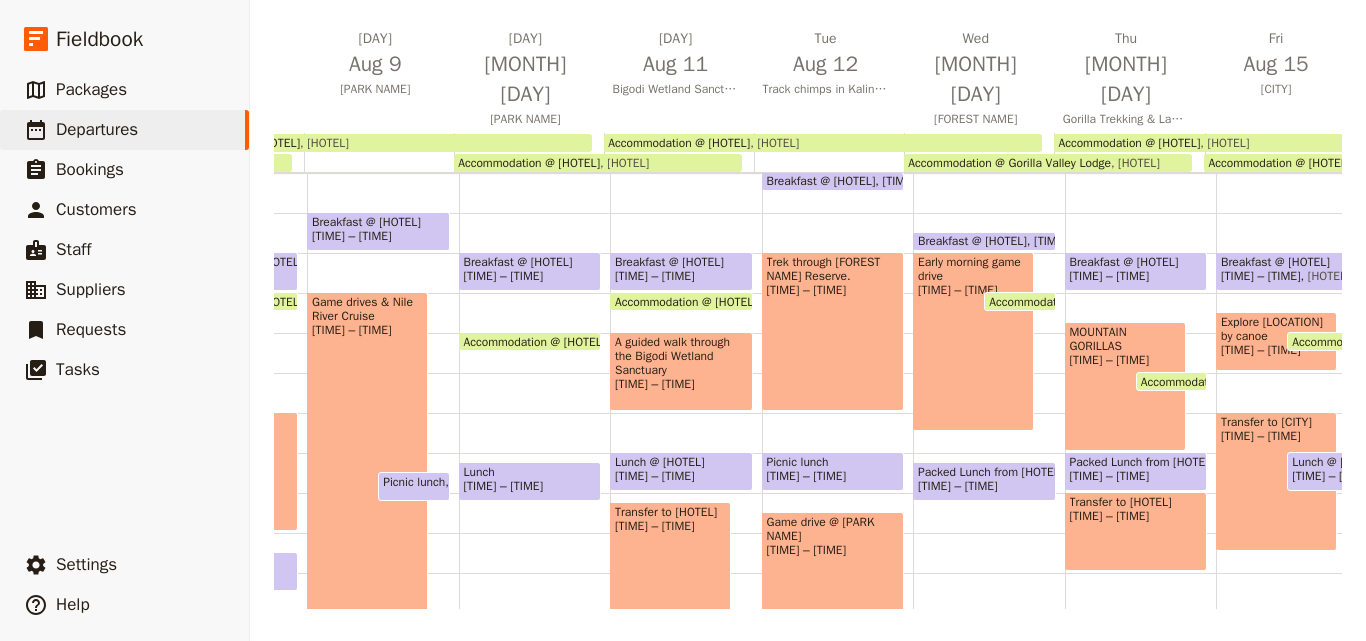 click on "Lunch" at bounding box center [530, 472] 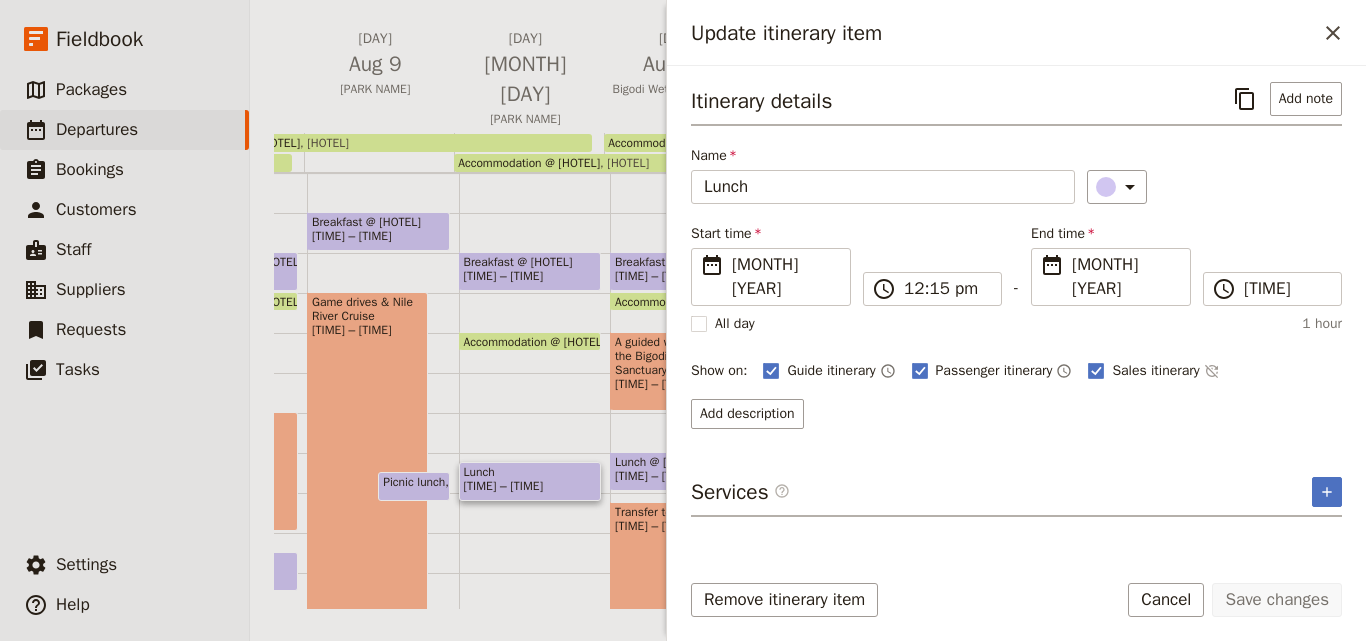 click on "Update itinerary item ​" at bounding box center [1016, 33] 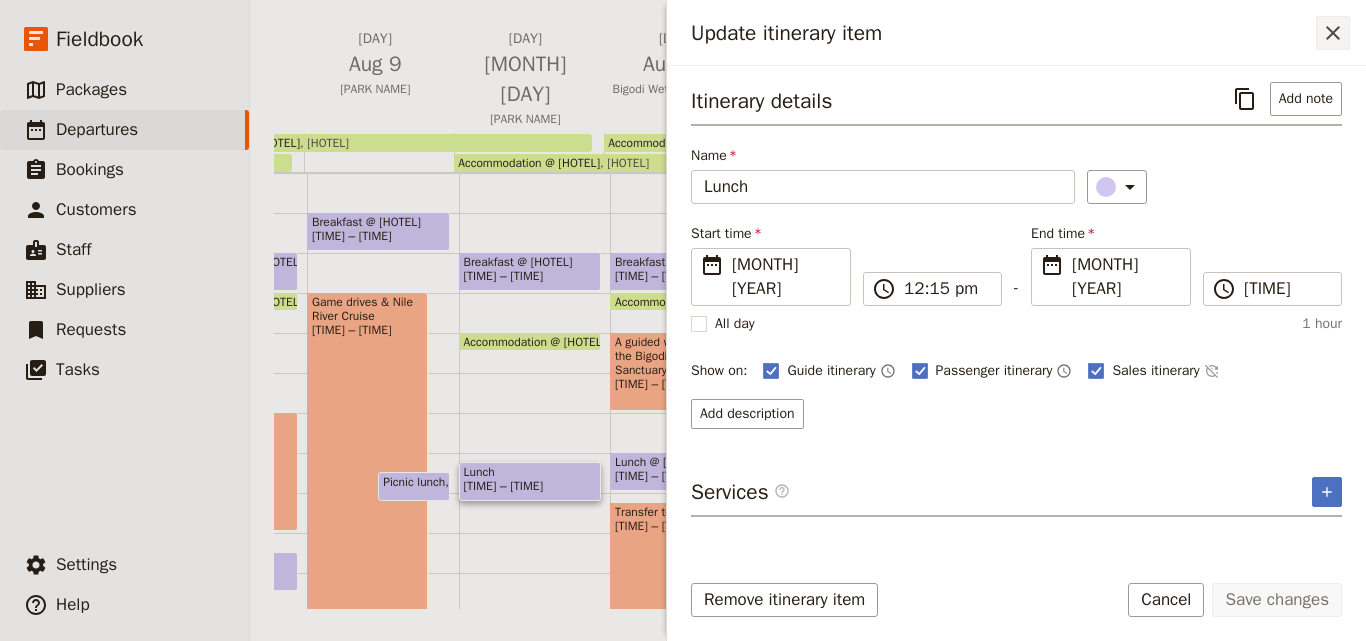 click 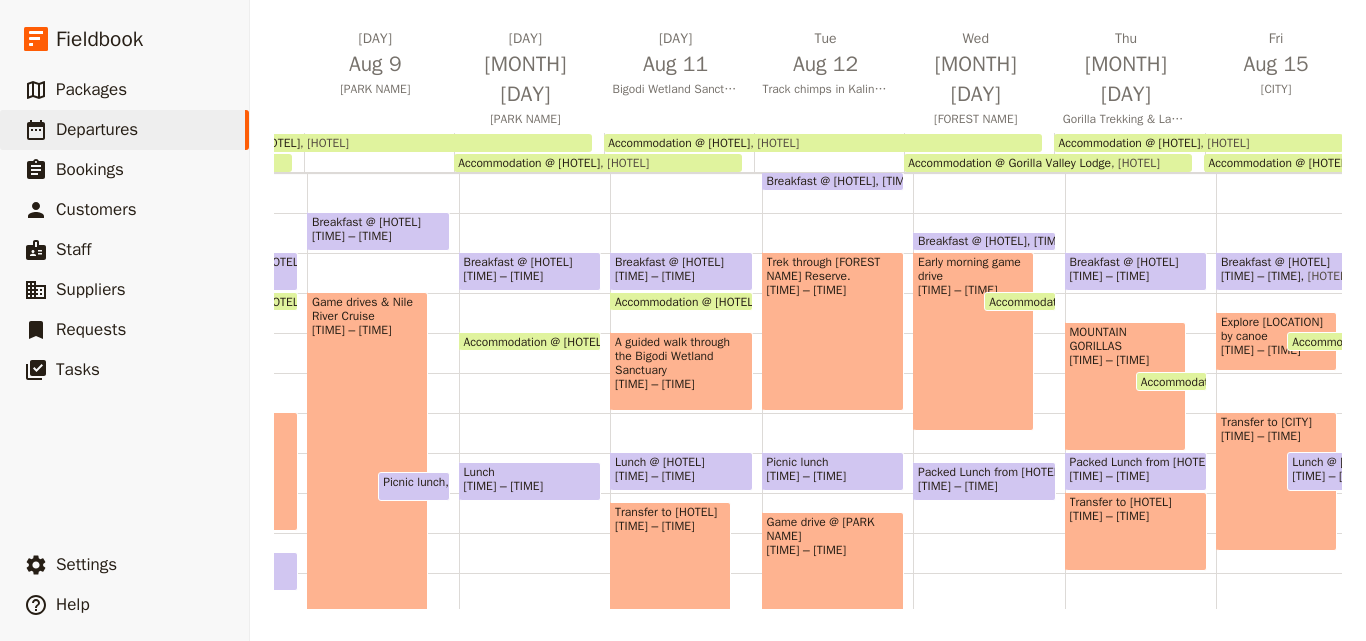scroll, scrollTop: 0, scrollLeft: 0, axis: both 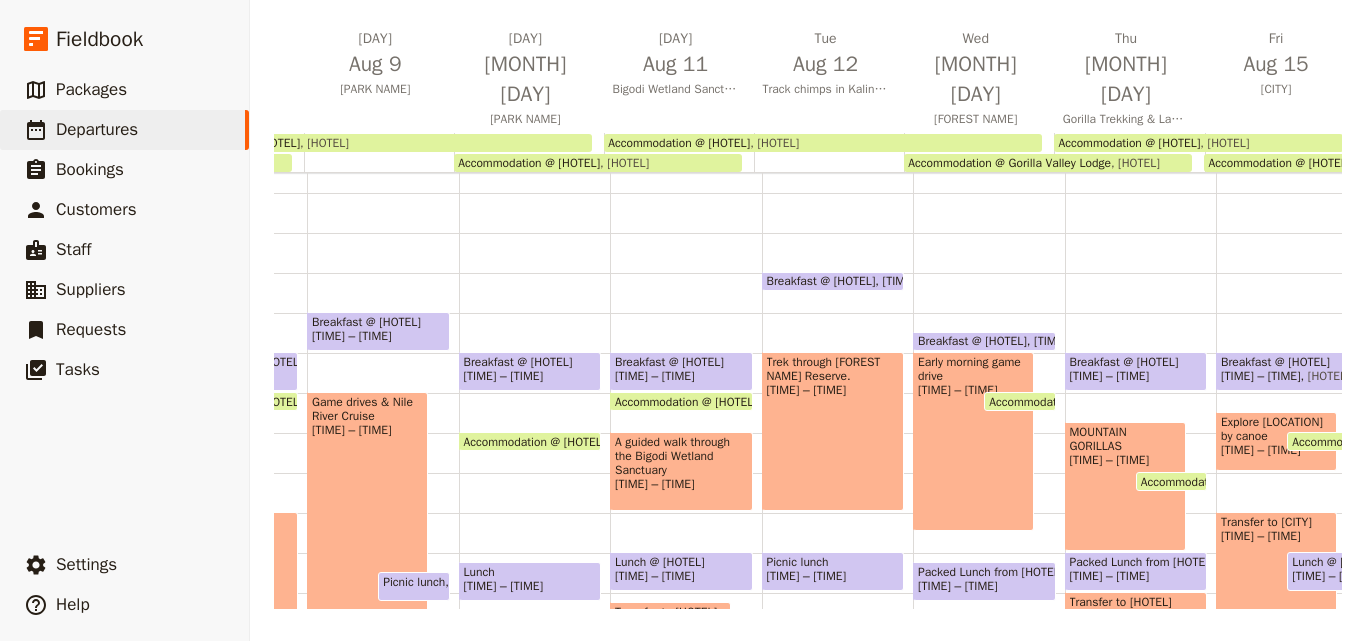 click on "A guided walk through the Bigodi Wetland Sanctuary" at bounding box center [681, 456] 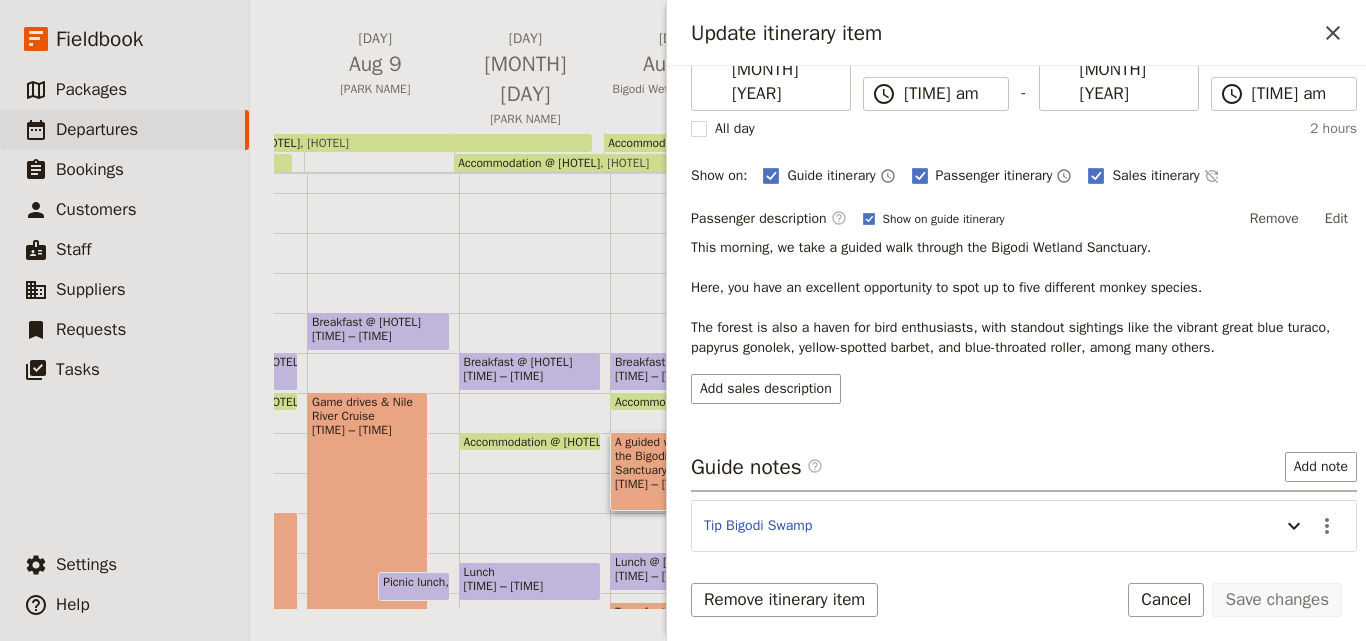 scroll, scrollTop: 257, scrollLeft: 0, axis: vertical 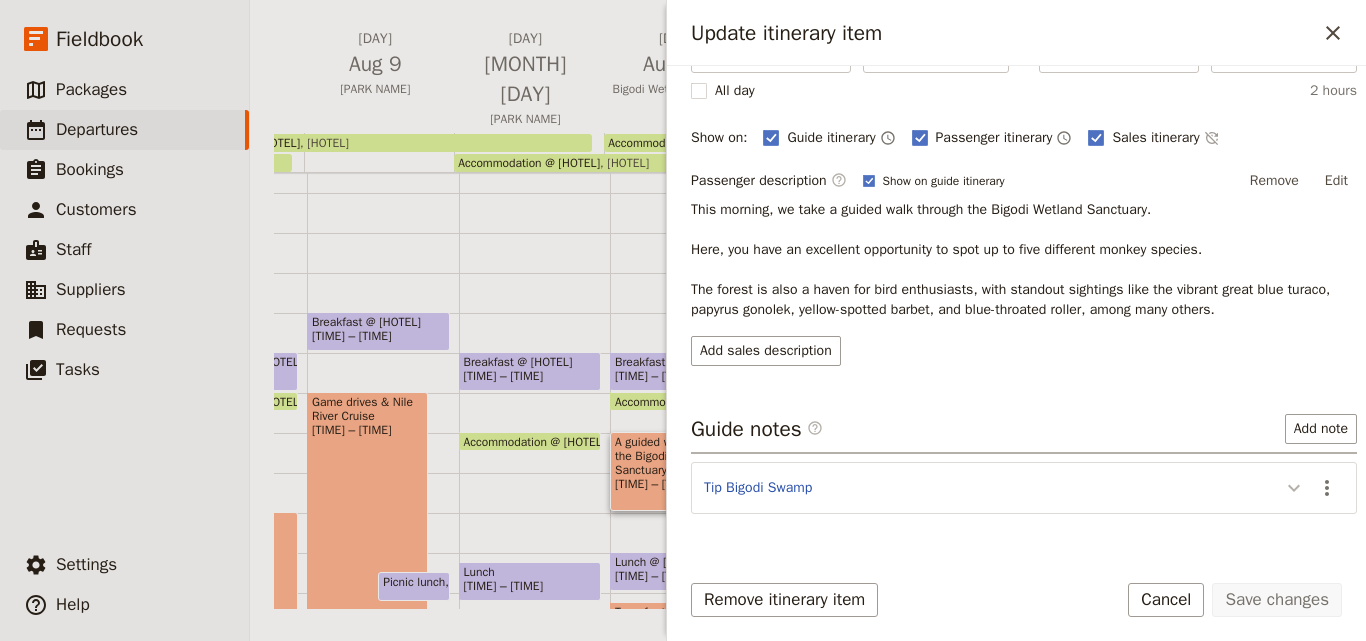 click 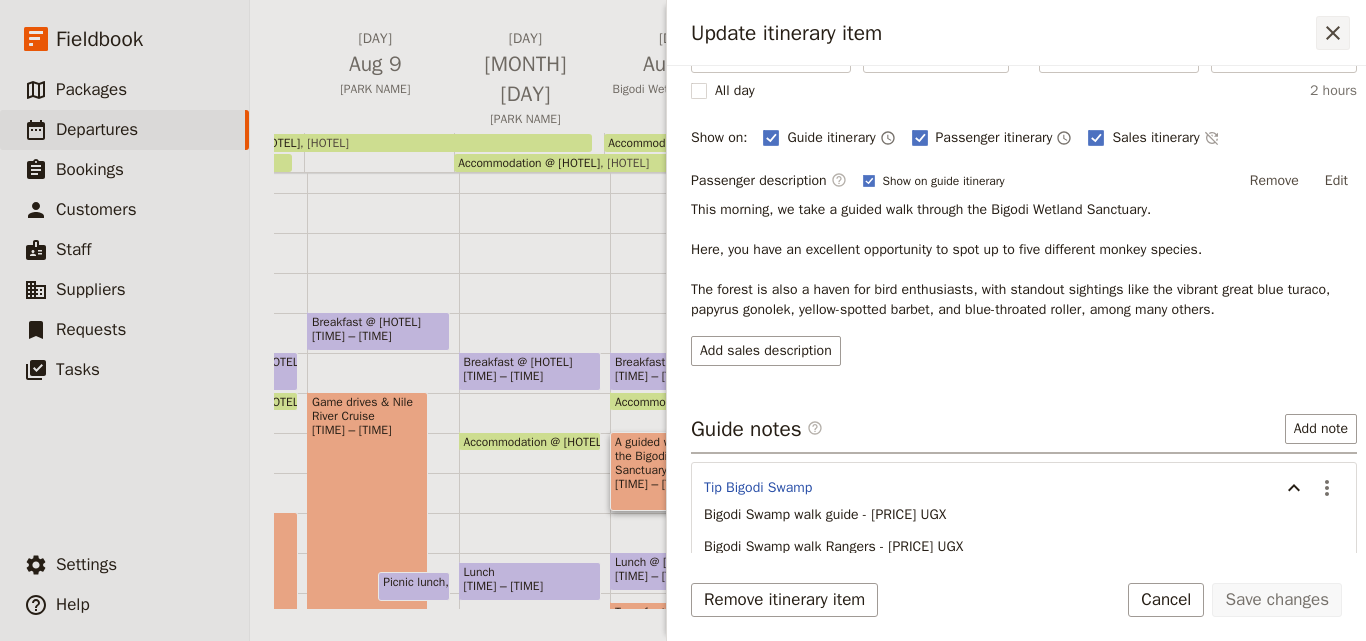 click 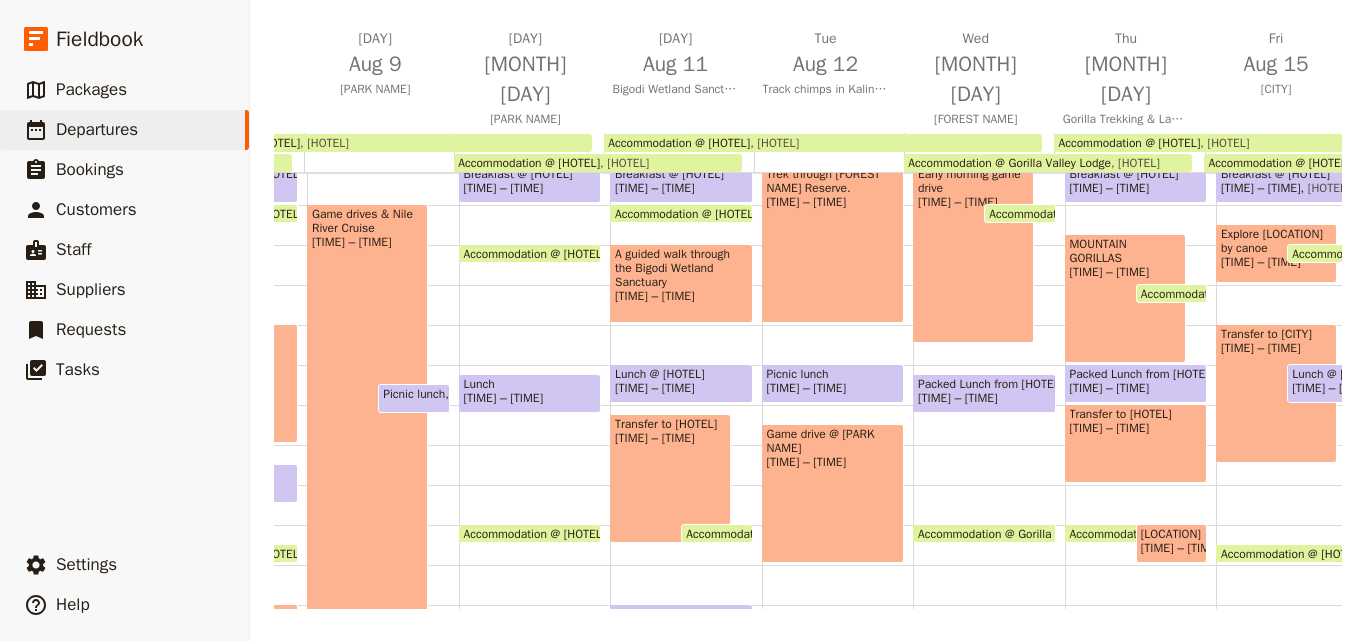 scroll, scrollTop: 300, scrollLeft: 0, axis: vertical 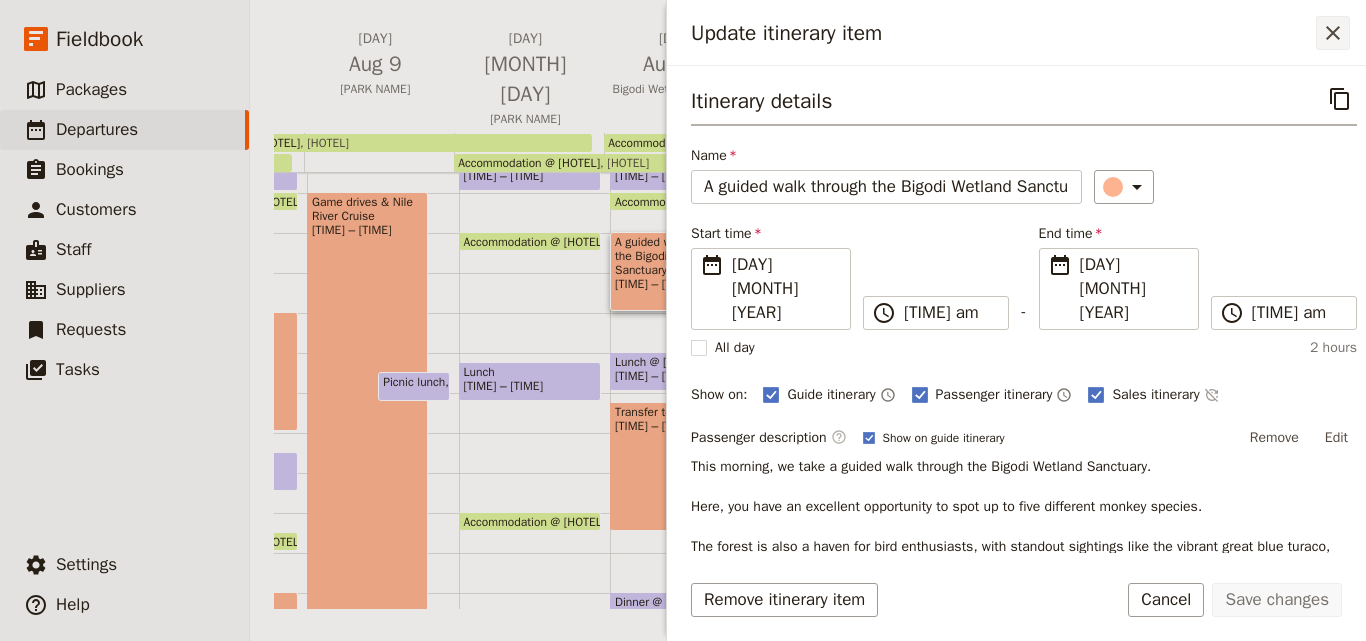 click 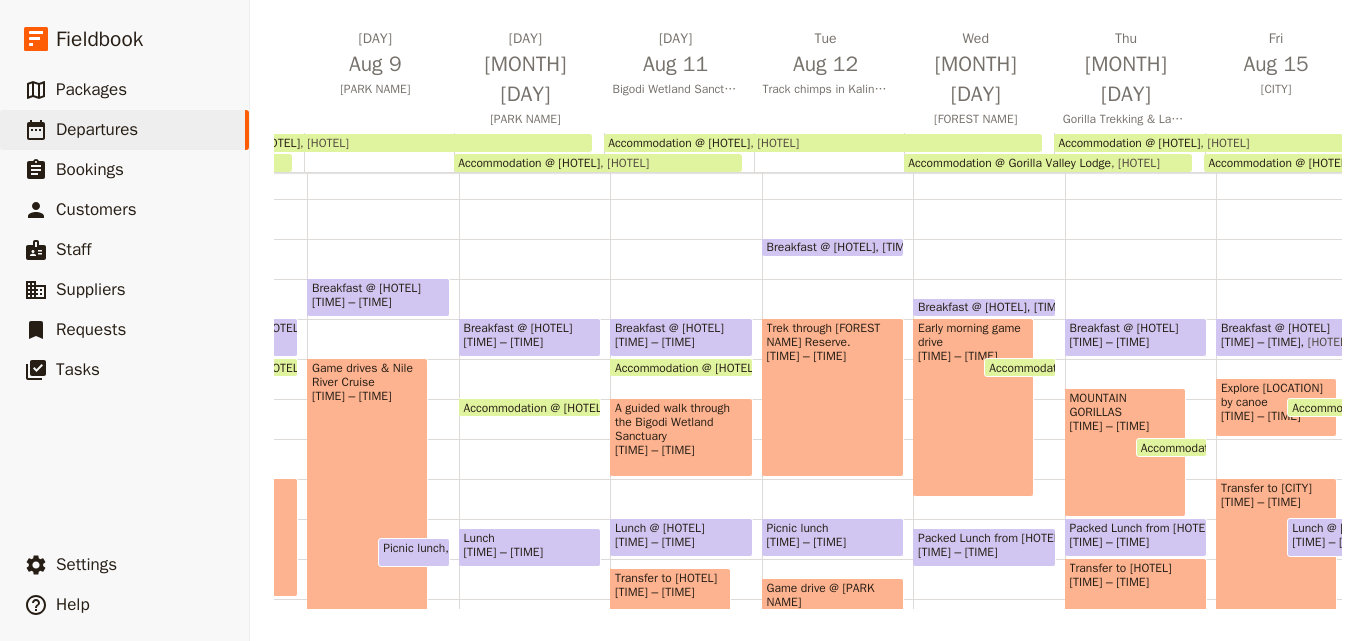 scroll, scrollTop: 309, scrollLeft: 0, axis: vertical 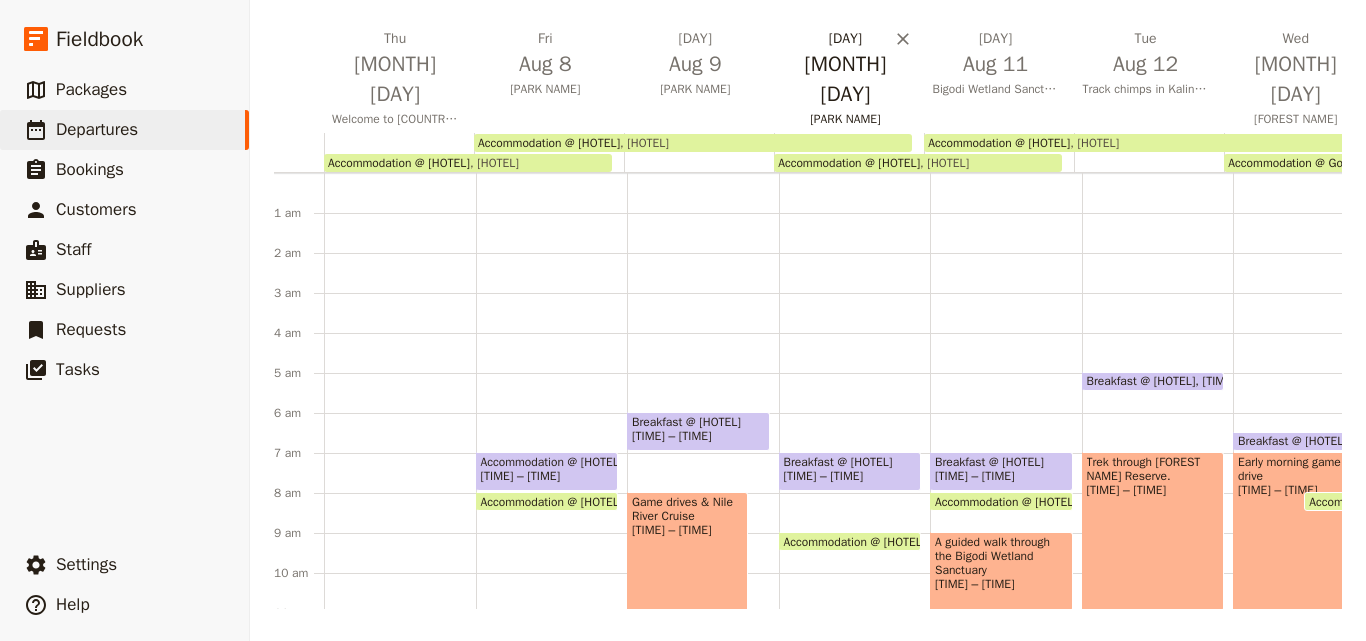 click on "Aug 10" at bounding box center (845, 79) 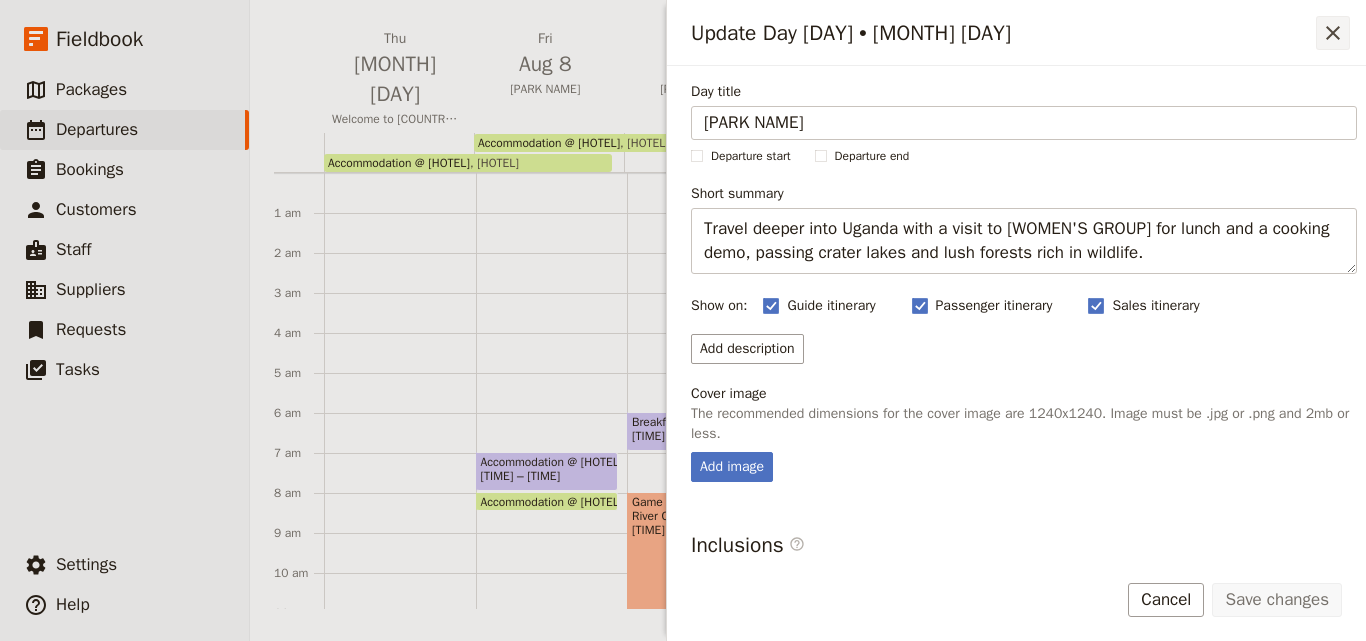 click 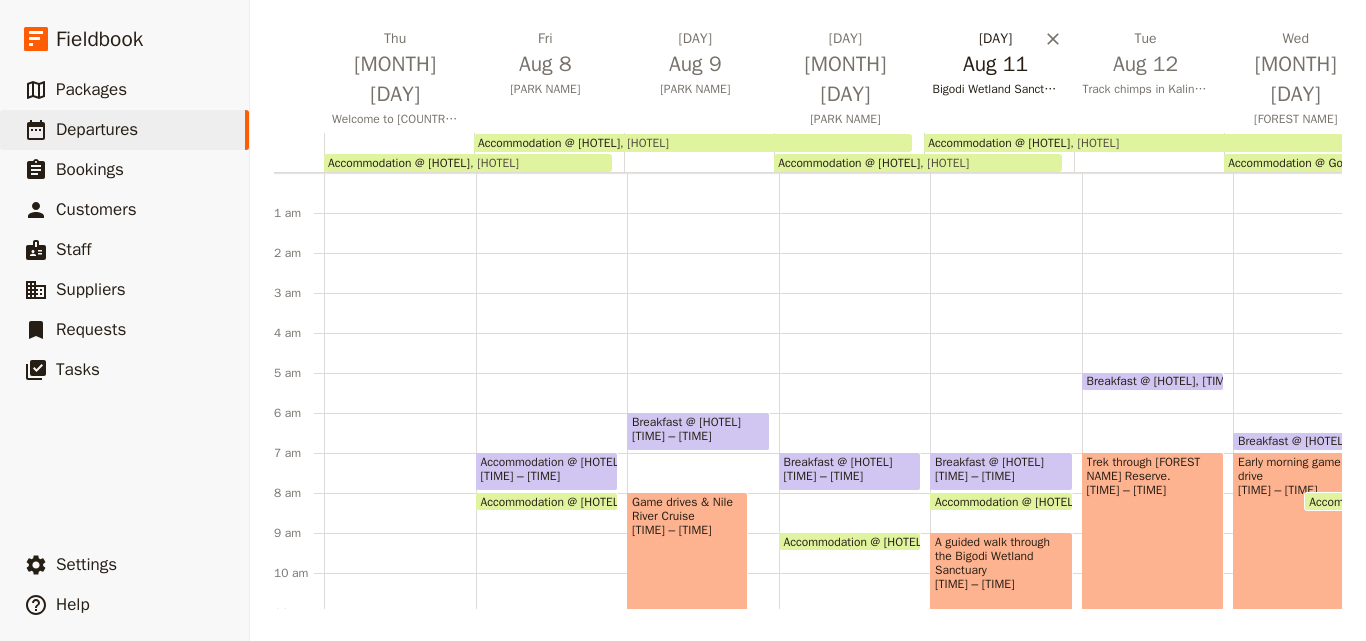 click on "Mon   Aug 11 Bigodi Wetland Sanctuary/ Queen Elizabeth National Park" at bounding box center (1000, 66) 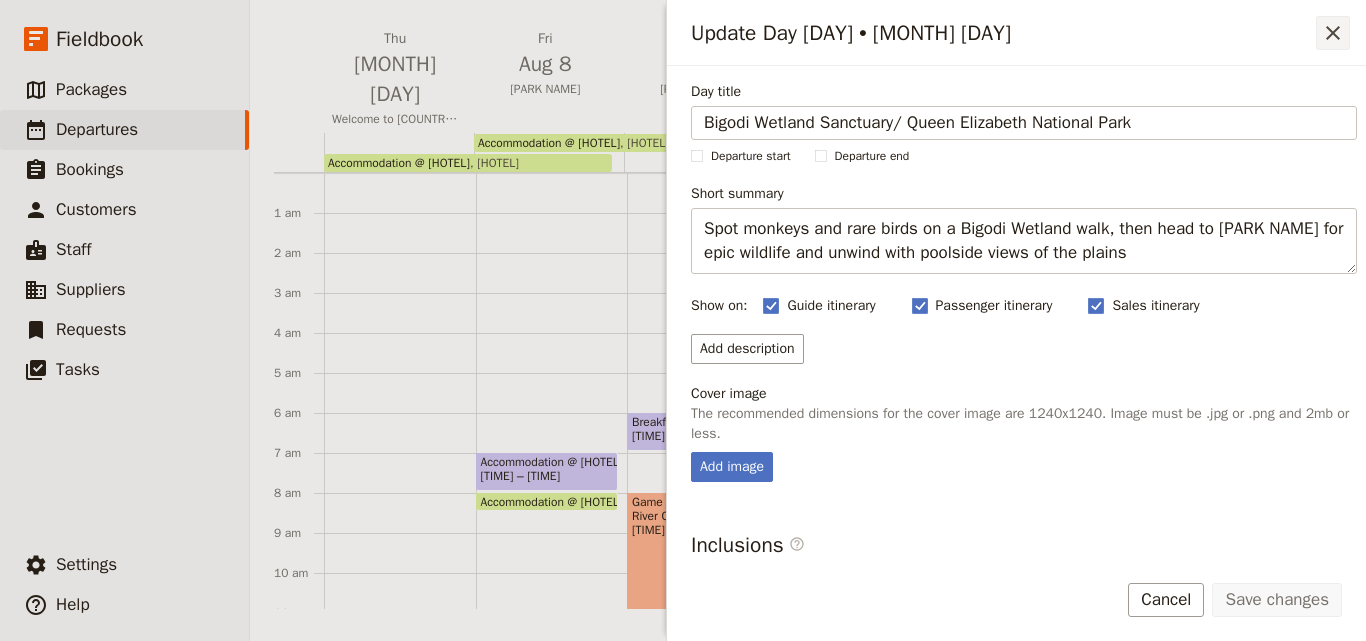 click on "​" at bounding box center [1333, 33] 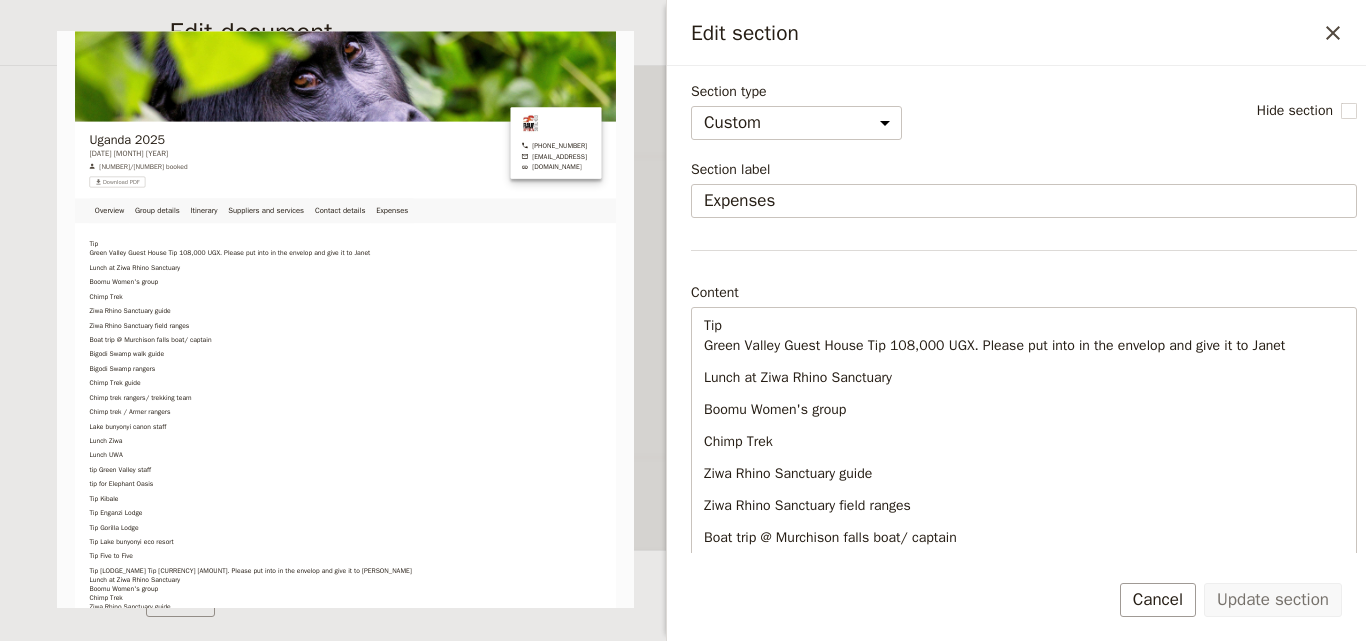 select on "CUSTOM" 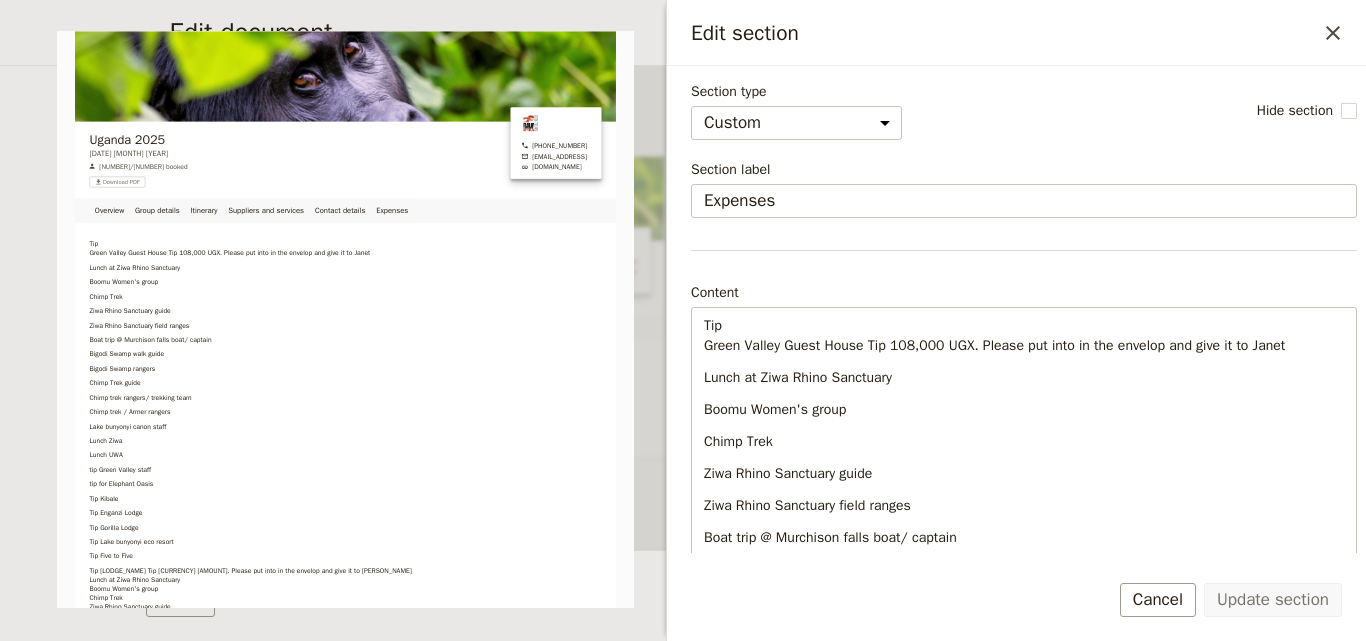 scroll, scrollTop: 601, scrollLeft: 0, axis: vertical 